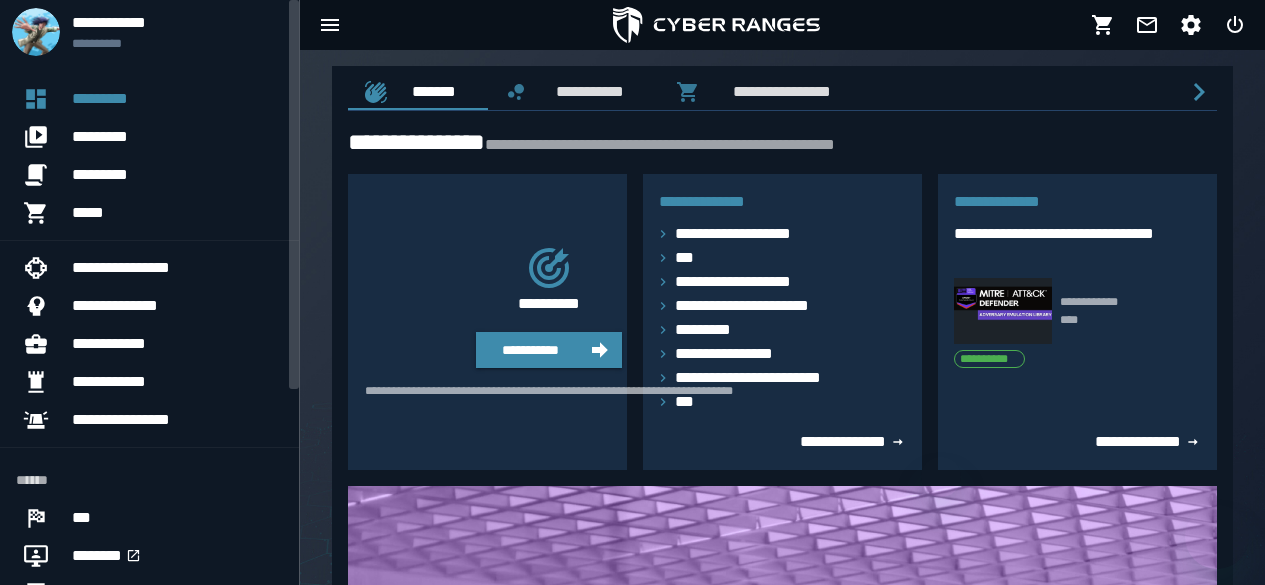 scroll, scrollTop: 0, scrollLeft: 0, axis: both 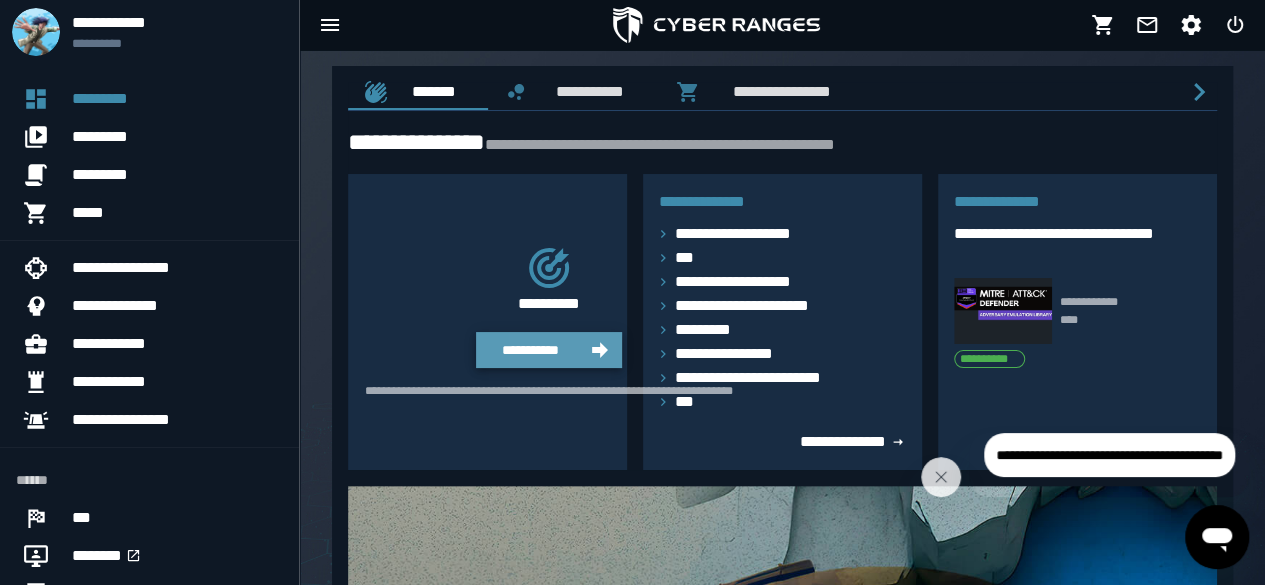 click on "**********" at bounding box center [549, 350] 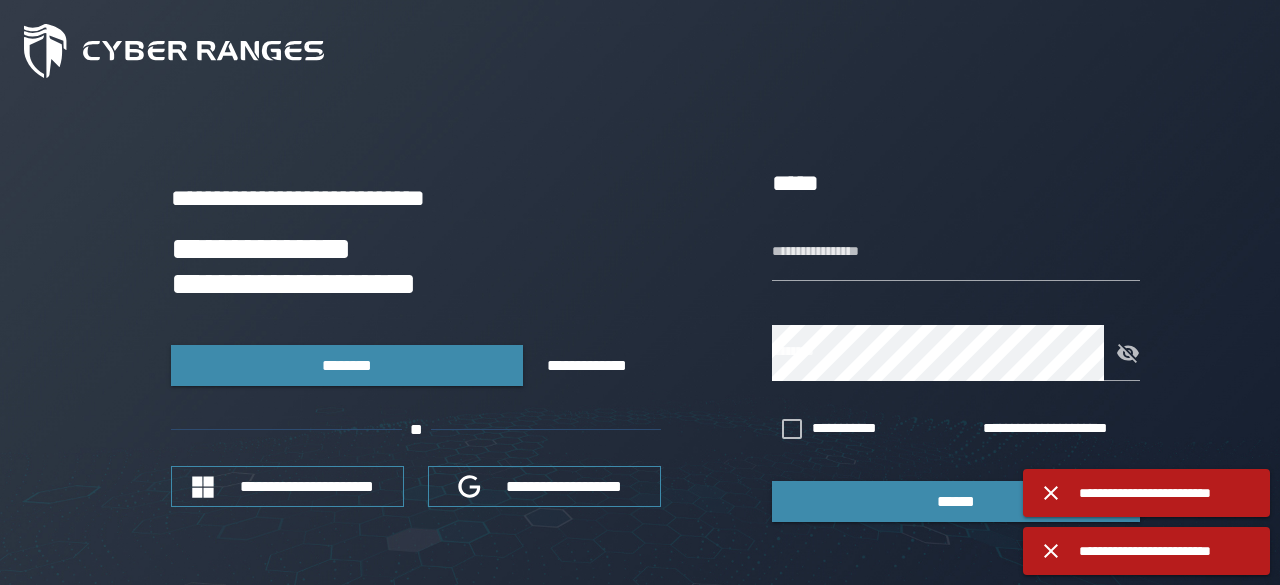 type on "**********" 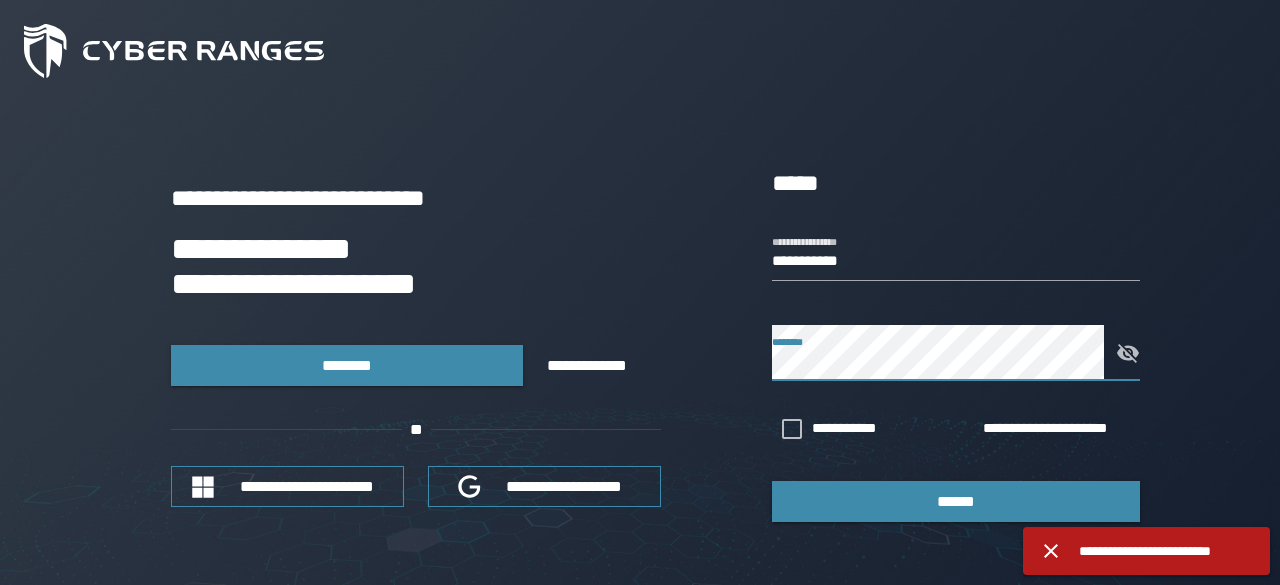 click 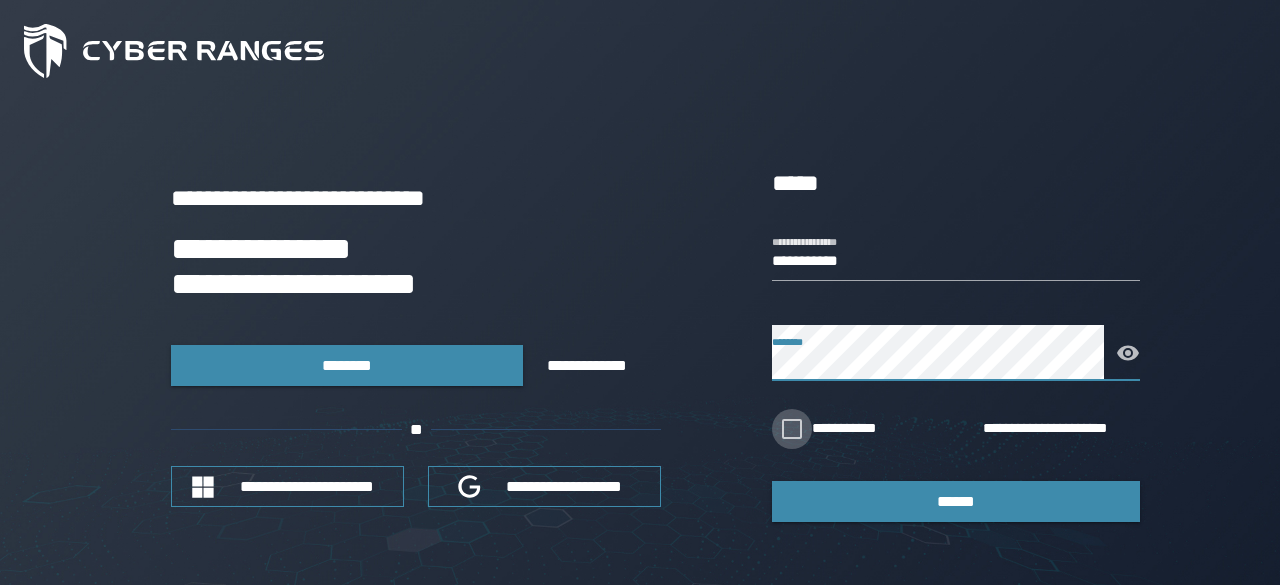 click 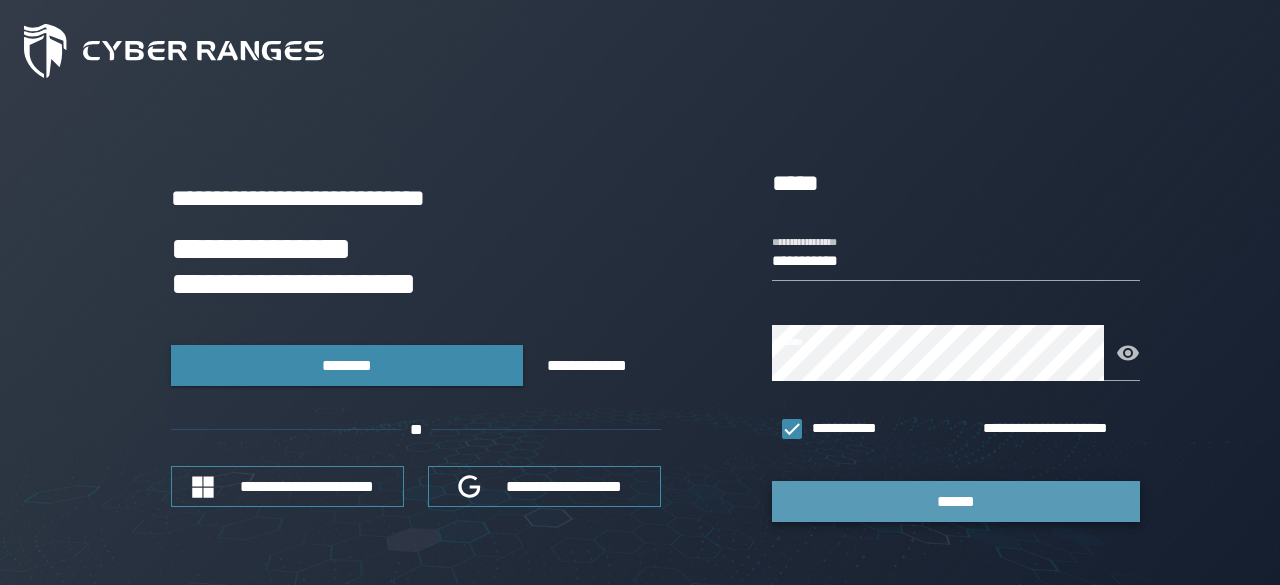 click on "******" at bounding box center [956, 501] 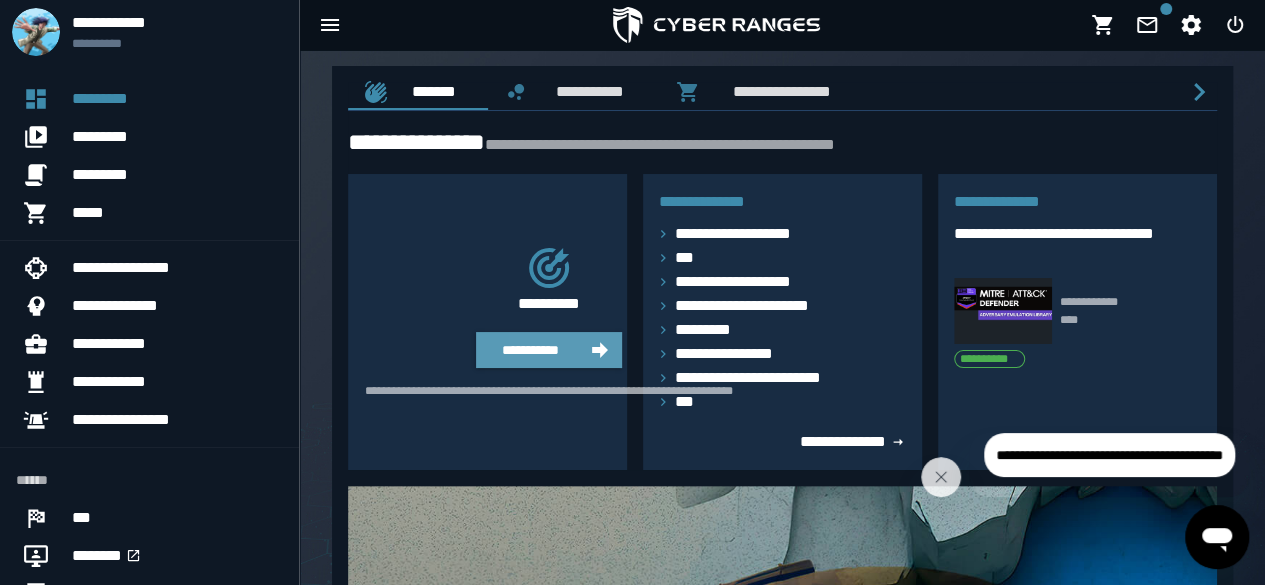 click on "**********" at bounding box center (531, 350) 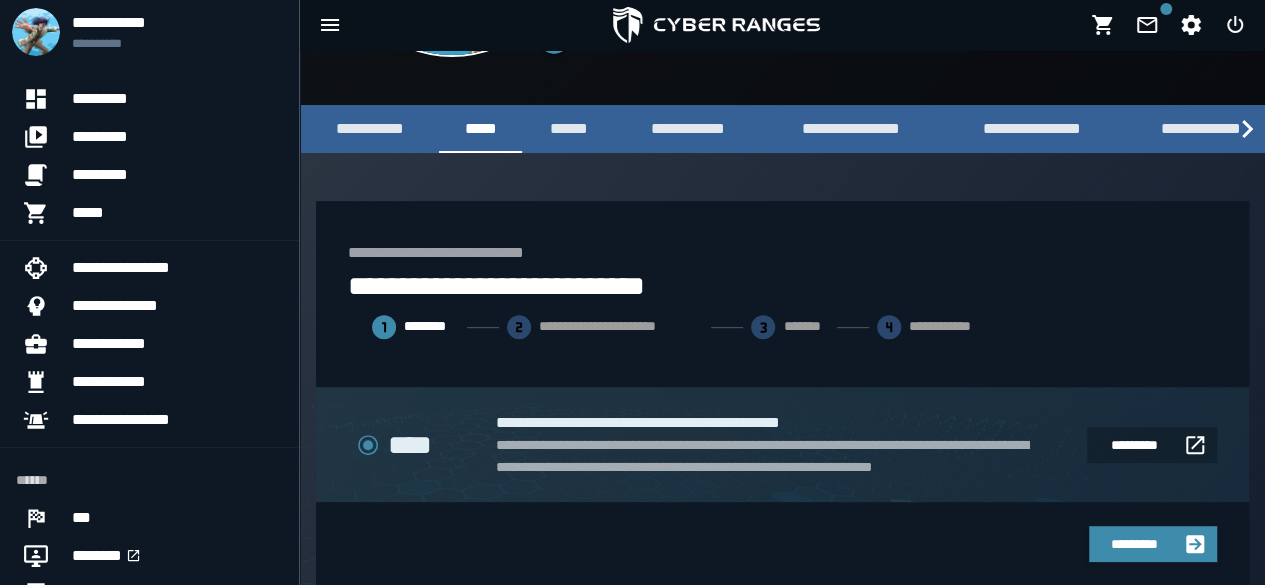 scroll, scrollTop: 306, scrollLeft: 0, axis: vertical 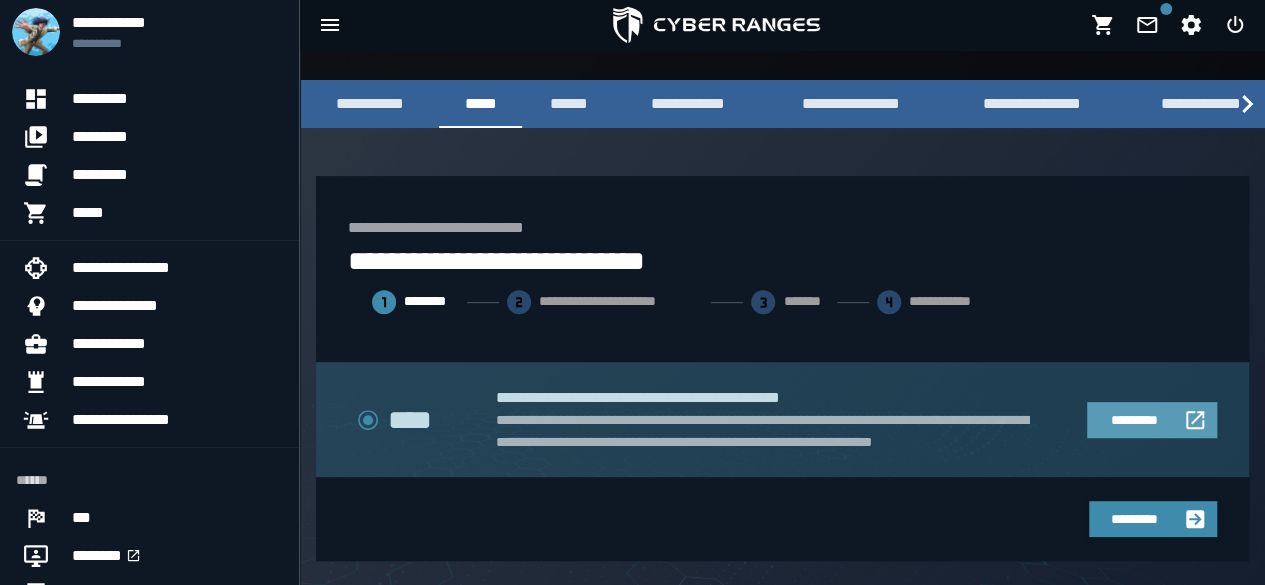 click on "*********" at bounding box center [1133, 420] 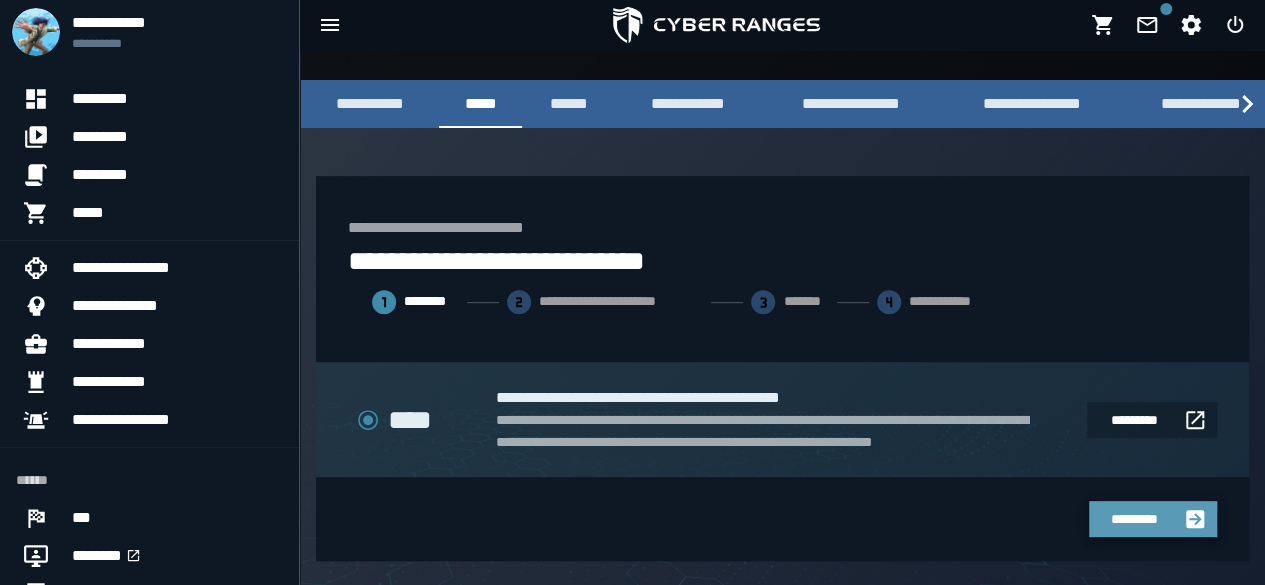 click on "*********" at bounding box center (1135, 519) 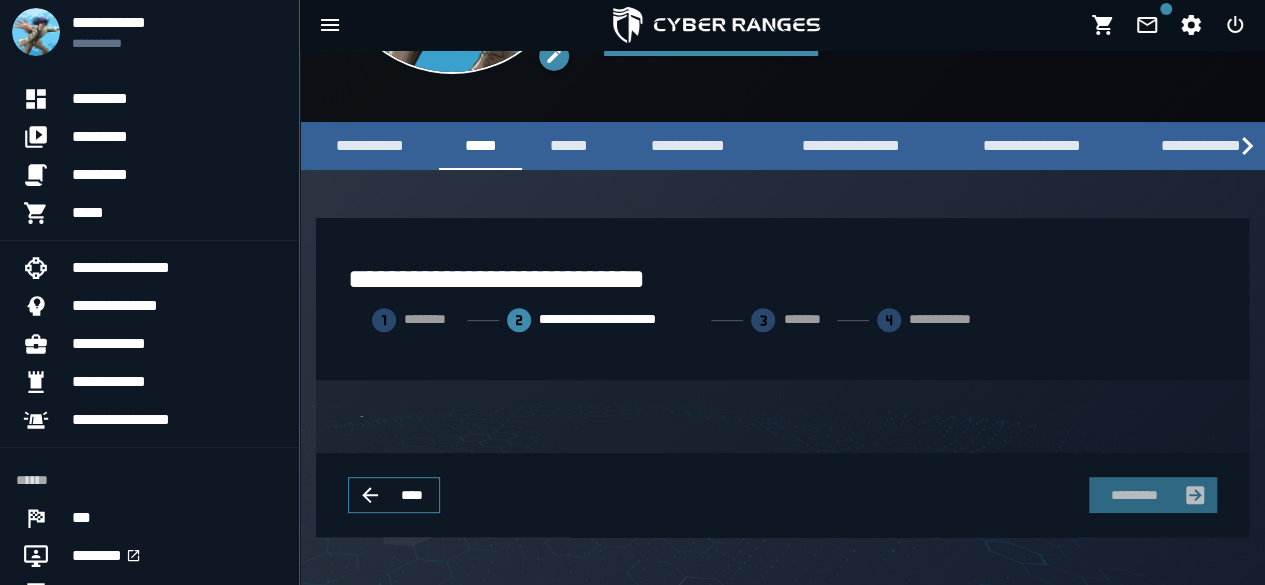 scroll, scrollTop: 306, scrollLeft: 0, axis: vertical 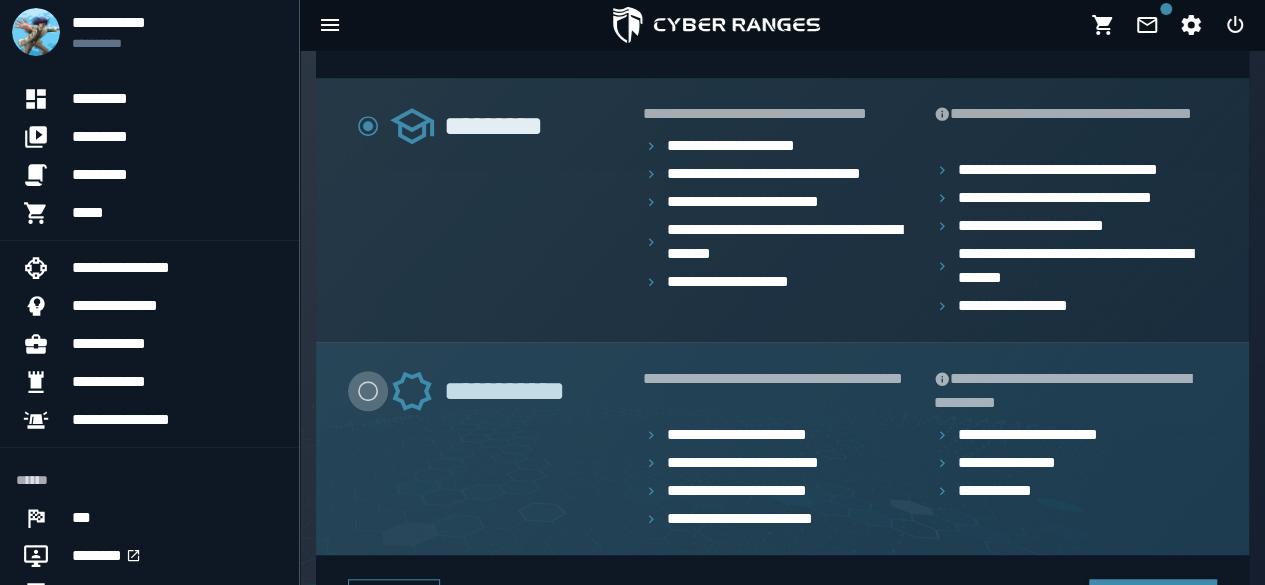 click at bounding box center (368, 391) 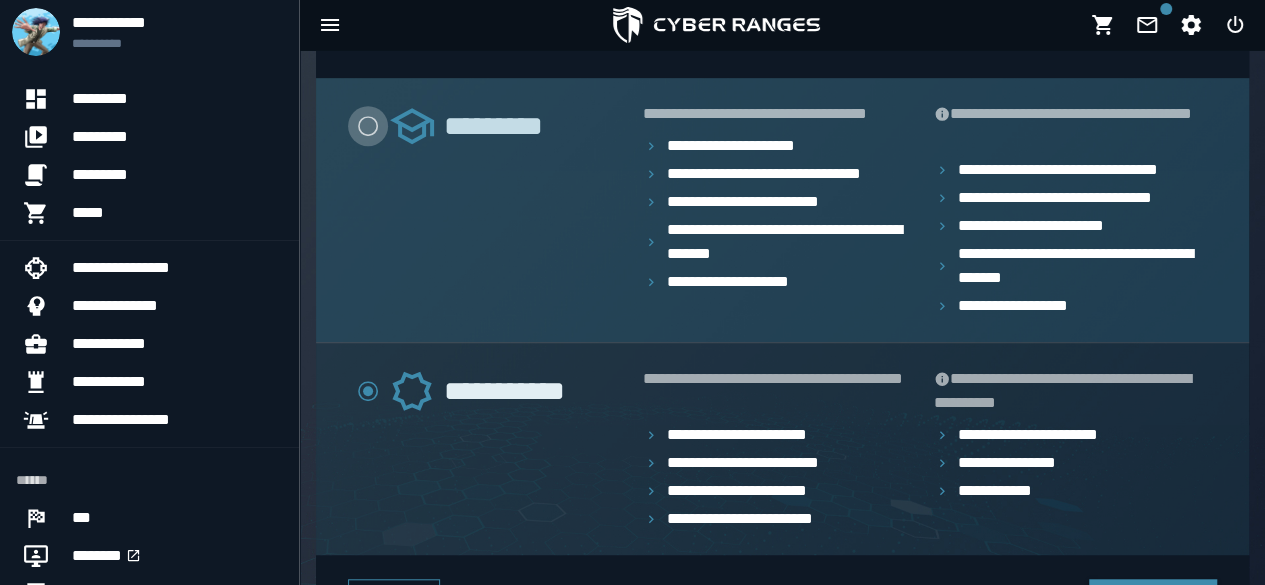 click 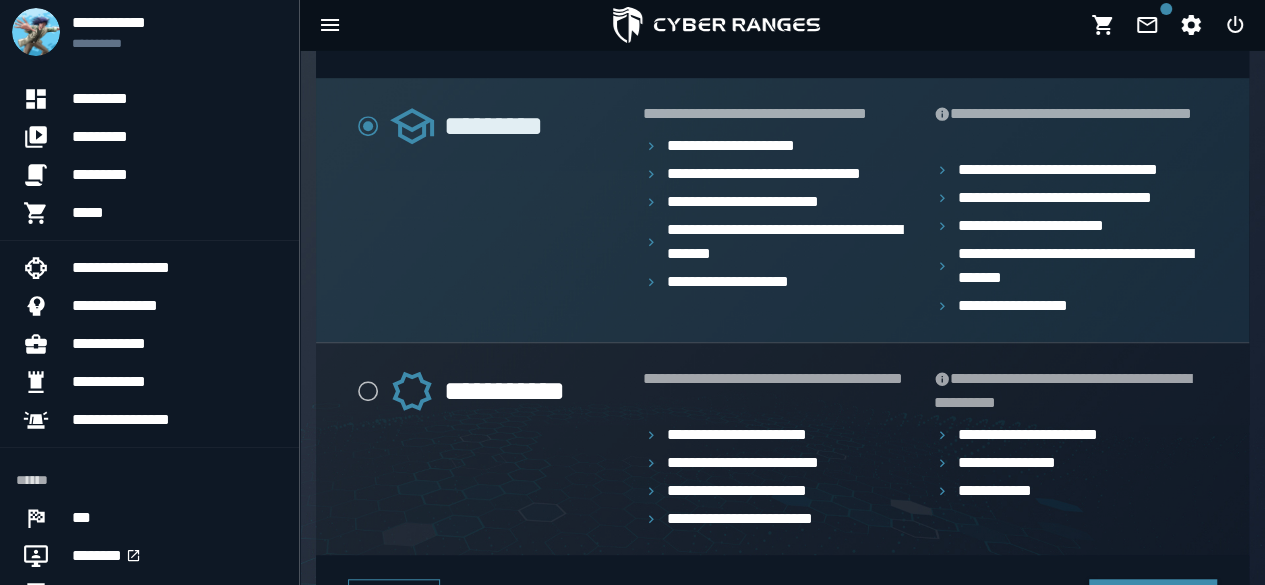 scroll, scrollTop: 667, scrollLeft: 0, axis: vertical 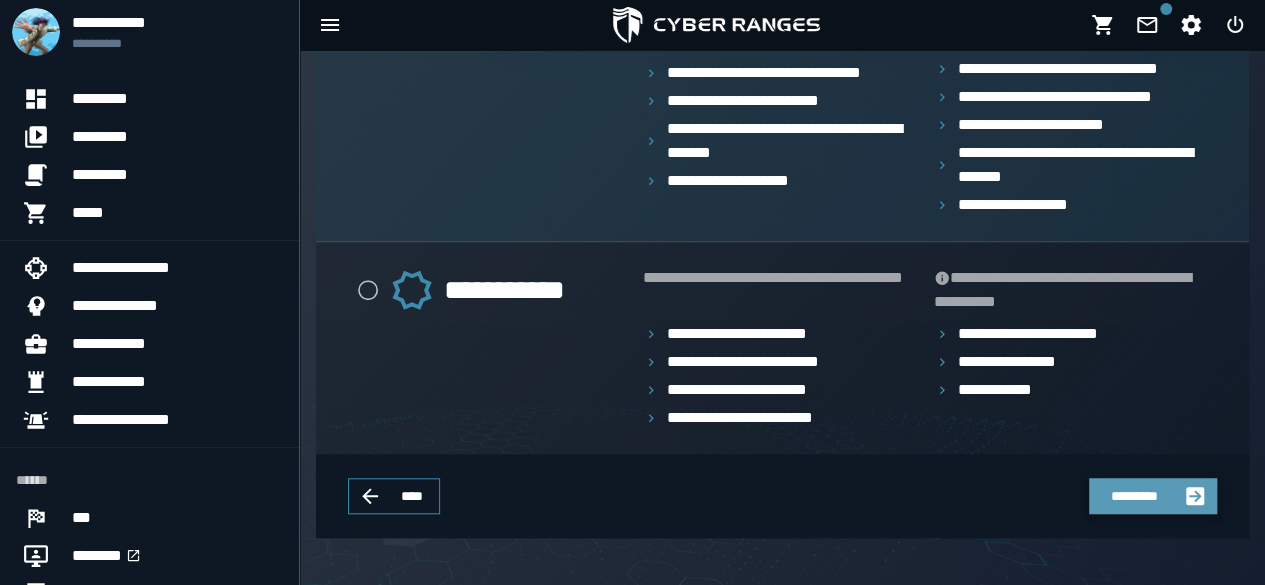 click on "*********" at bounding box center (1153, 496) 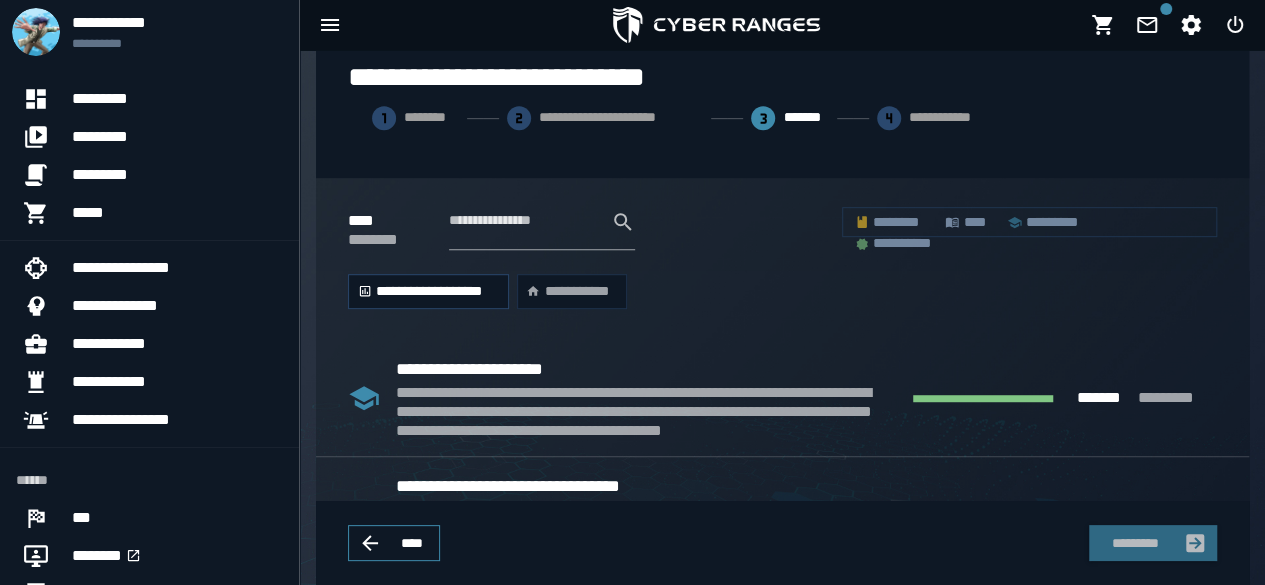 scroll, scrollTop: 497, scrollLeft: 0, axis: vertical 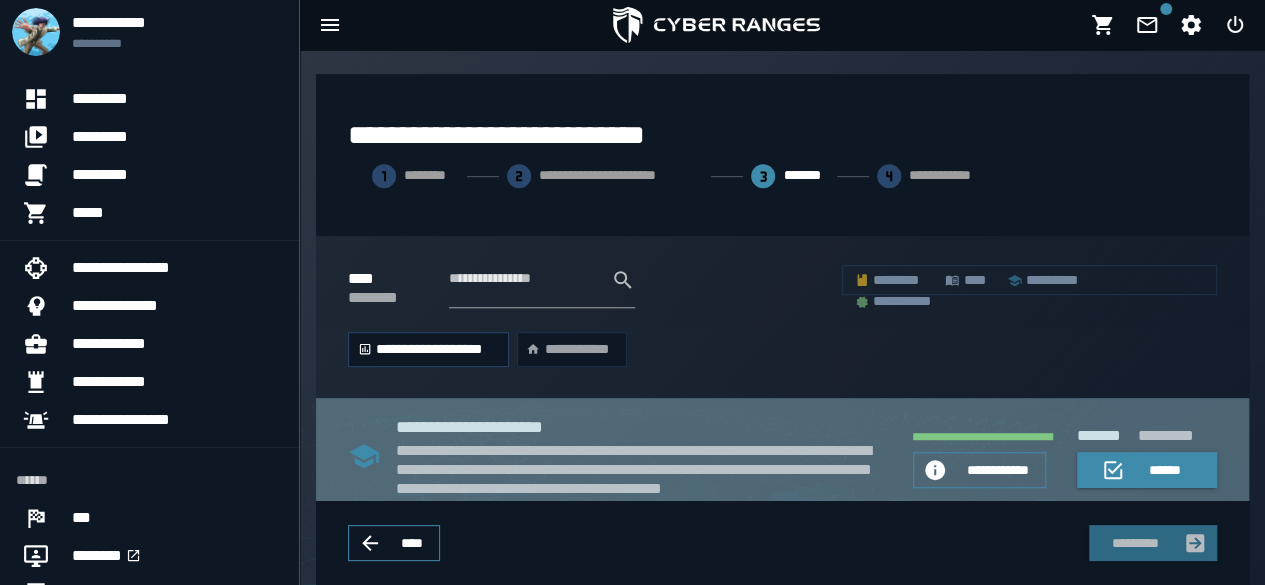 click on "**********" at bounding box center [642, 470] 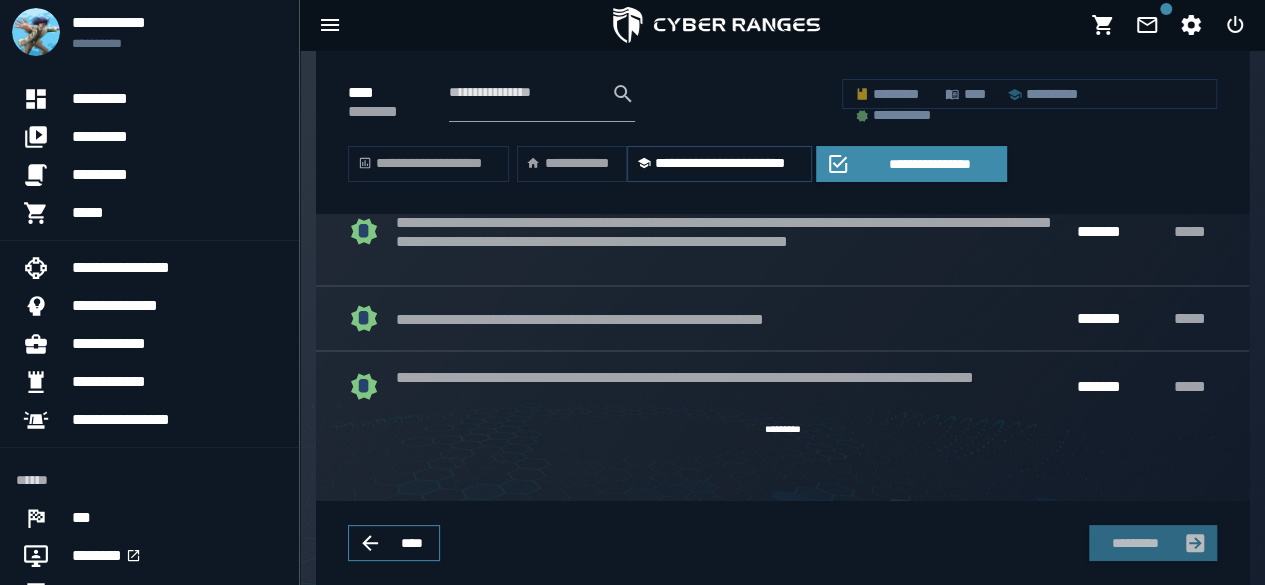 scroll, scrollTop: 1778, scrollLeft: 0, axis: vertical 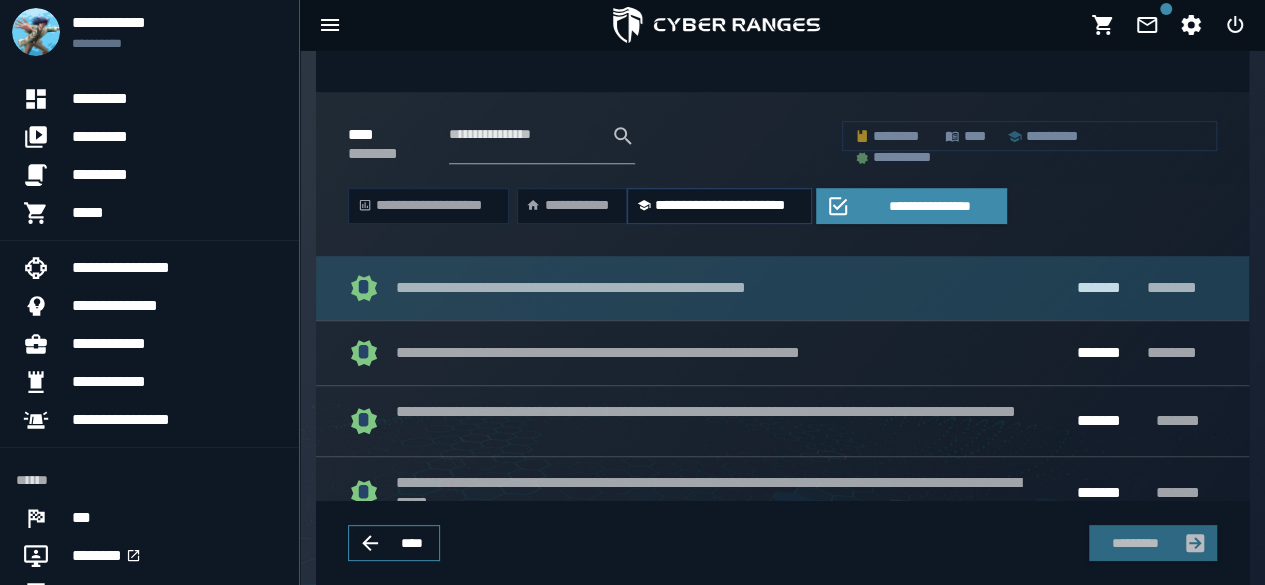 click on "**********" at bounding box center [614, 287] 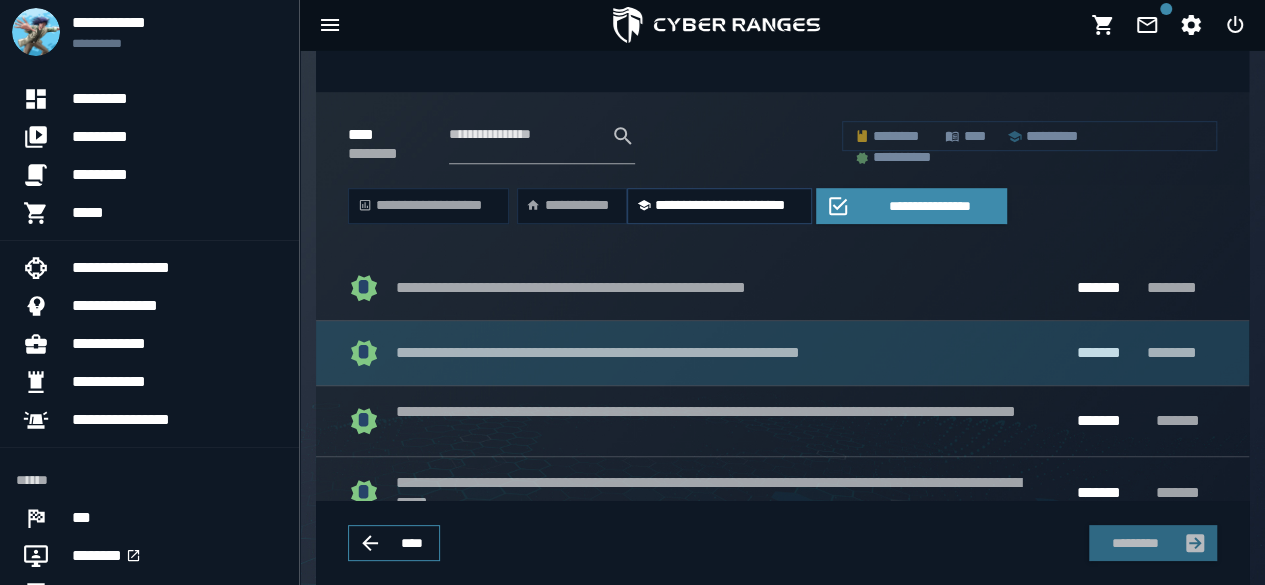 click on "**********" at bounding box center [657, 352] 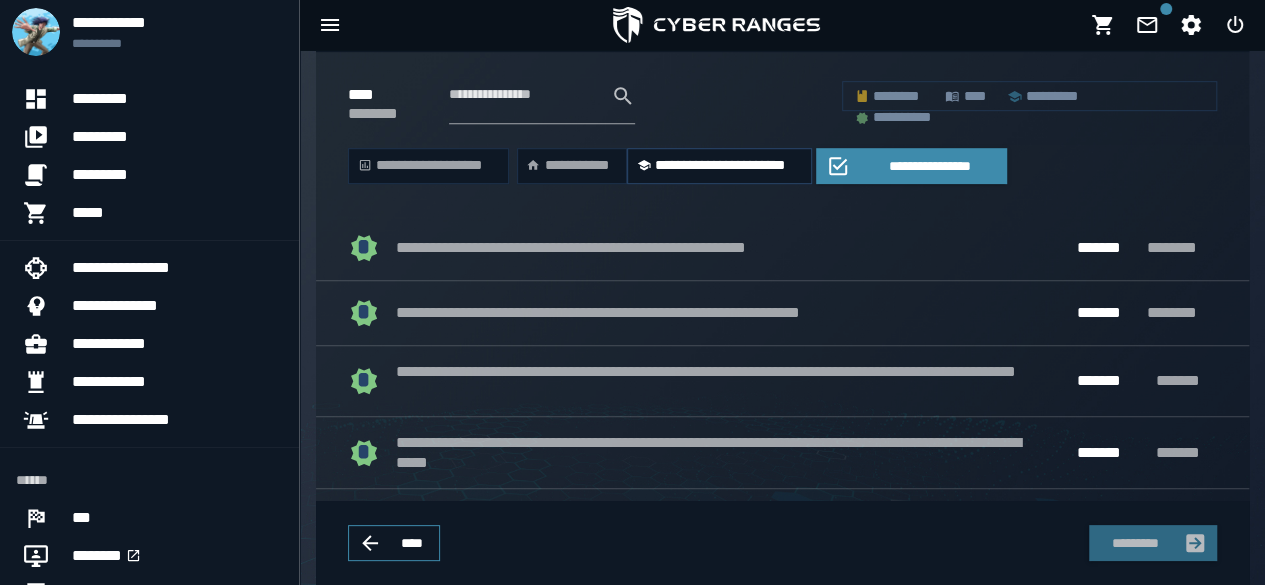 scroll, scrollTop: 632, scrollLeft: 0, axis: vertical 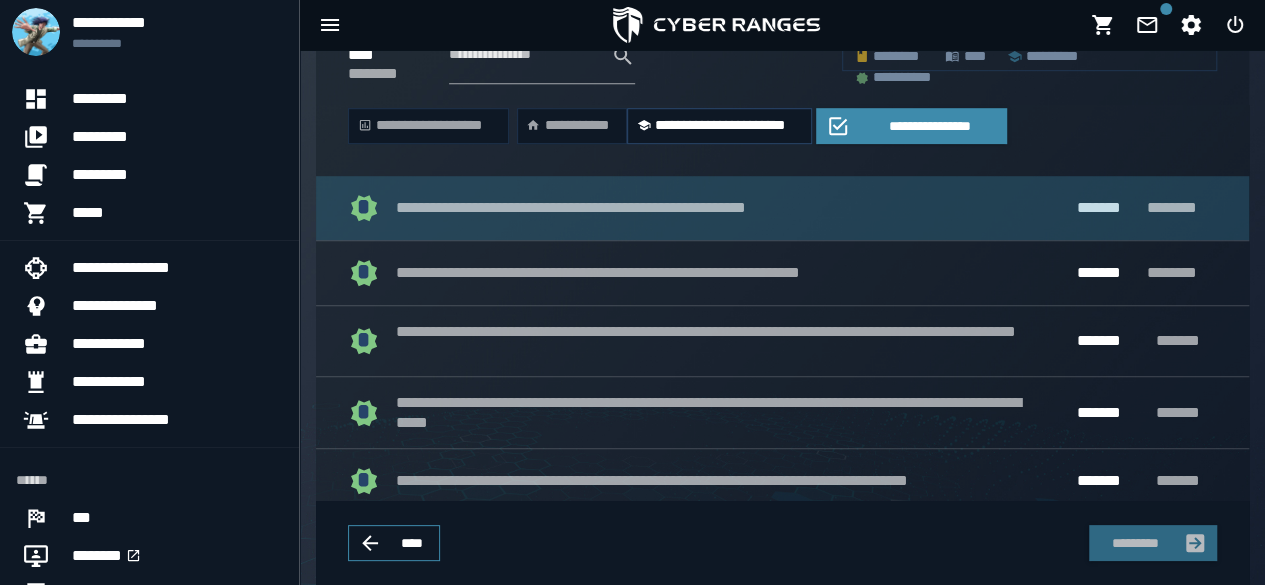click on "**********" 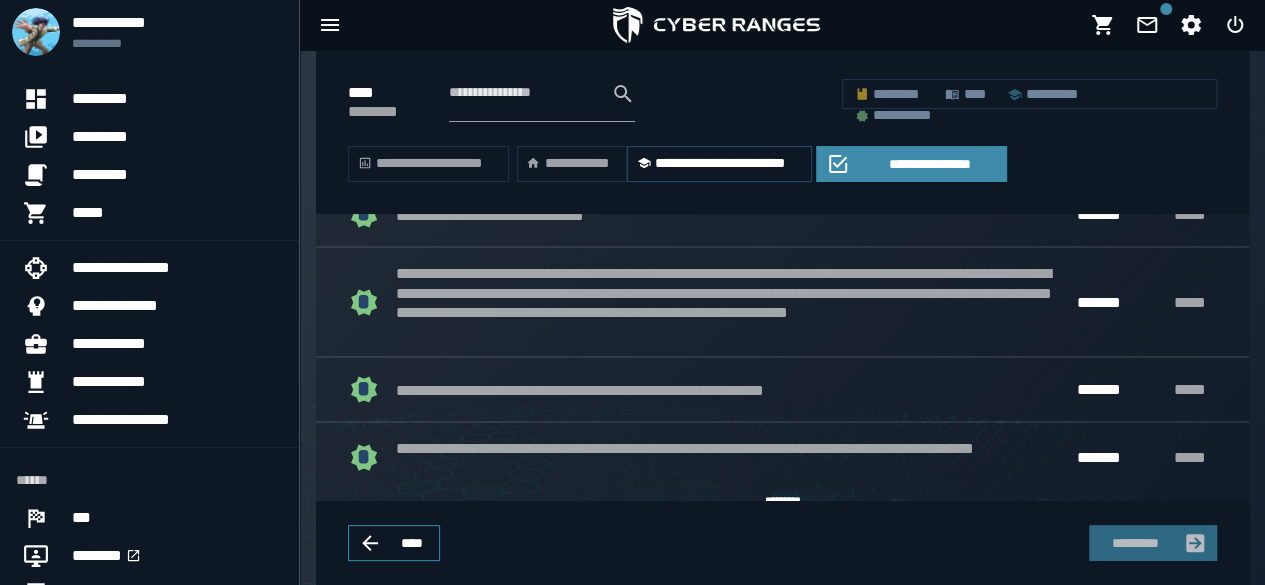 scroll, scrollTop: 1778, scrollLeft: 0, axis: vertical 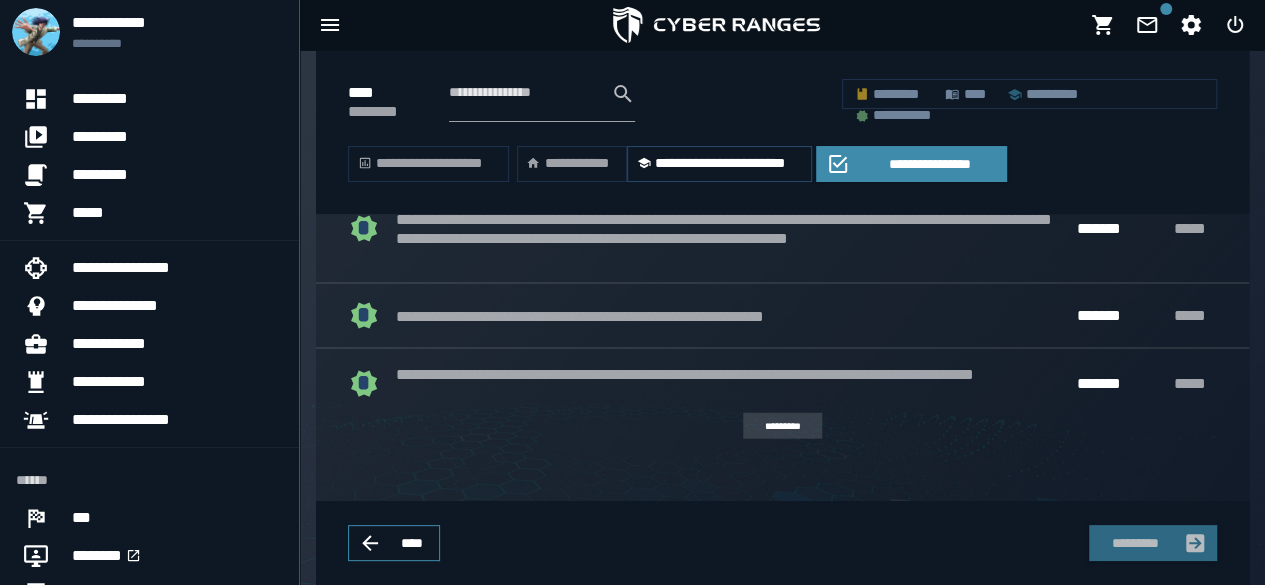 click on "*********" at bounding box center (782, 425) 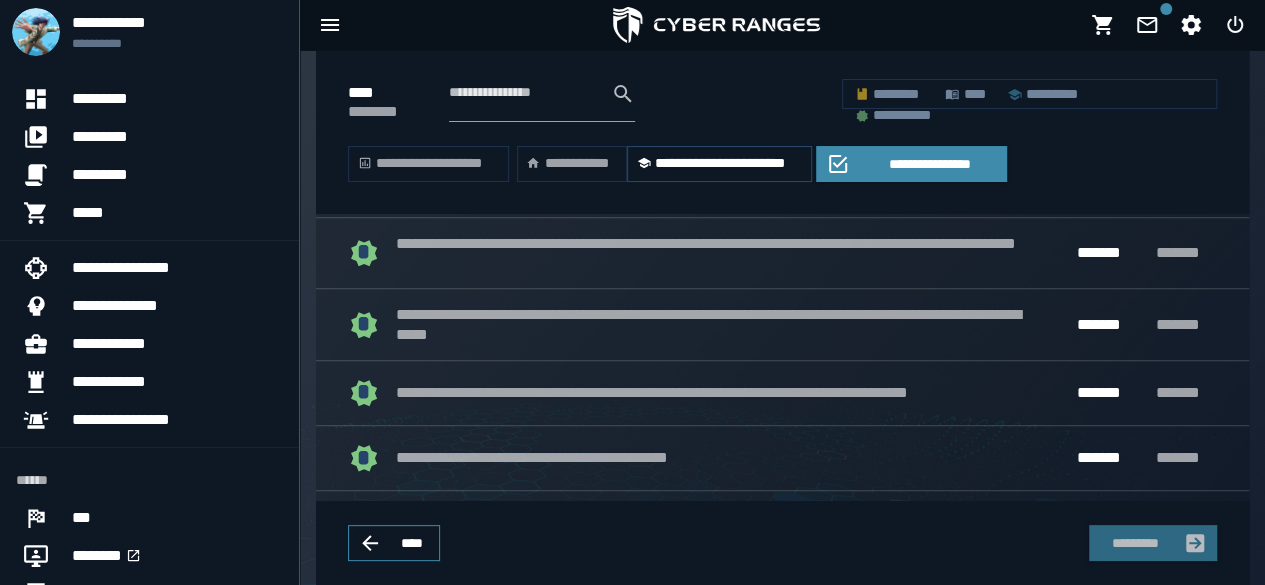 scroll, scrollTop: 725, scrollLeft: 0, axis: vertical 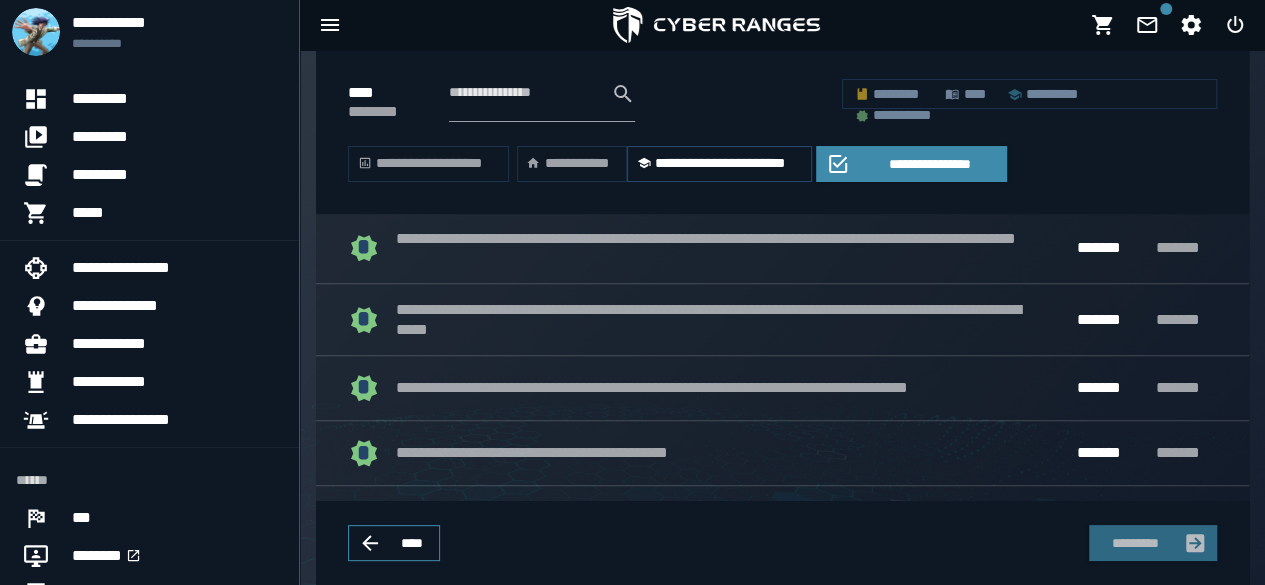 drag, startPoint x: 1230, startPoint y: 143, endPoint x: 1279, endPoint y: 227, distance: 97.24711 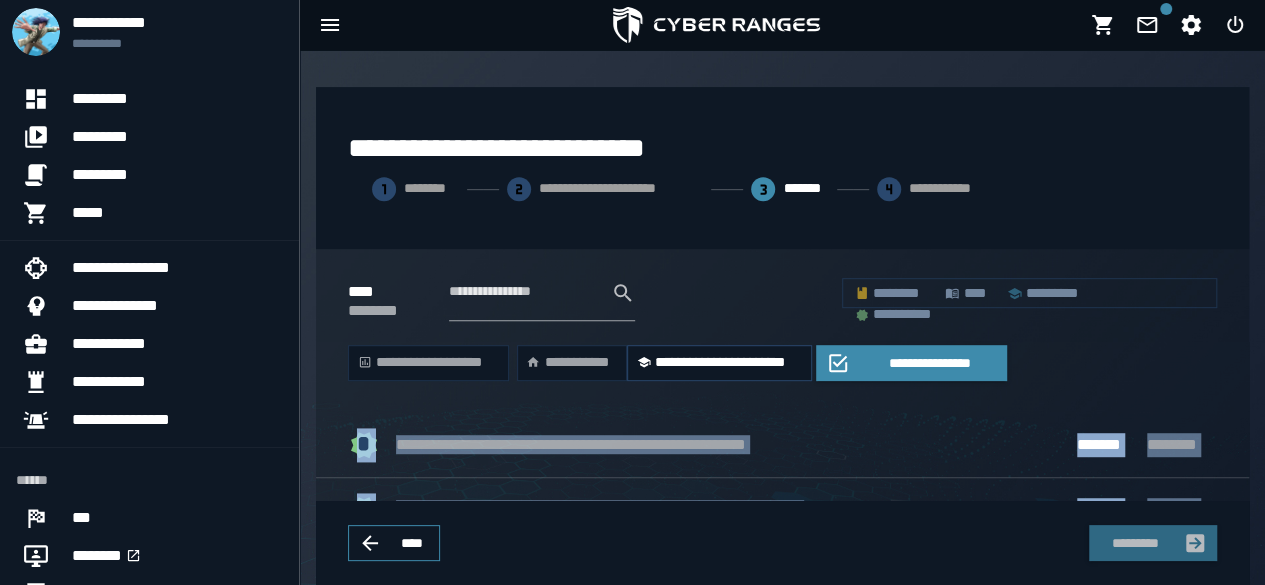 scroll, scrollTop: 432, scrollLeft: 0, axis: vertical 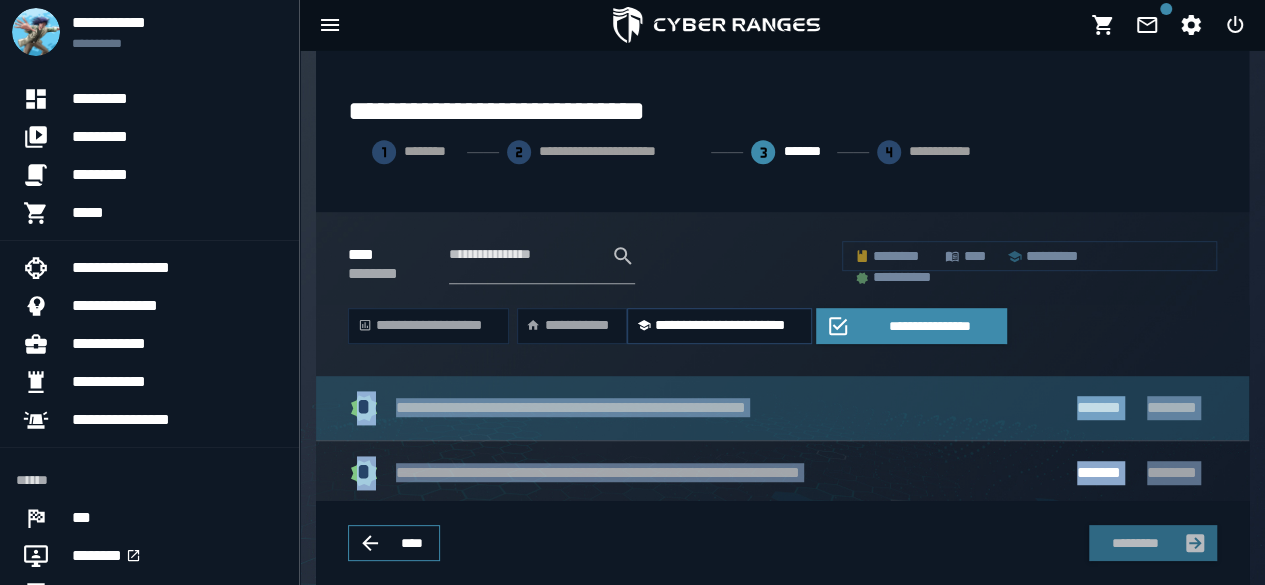 click on "**********" at bounding box center (614, 407) 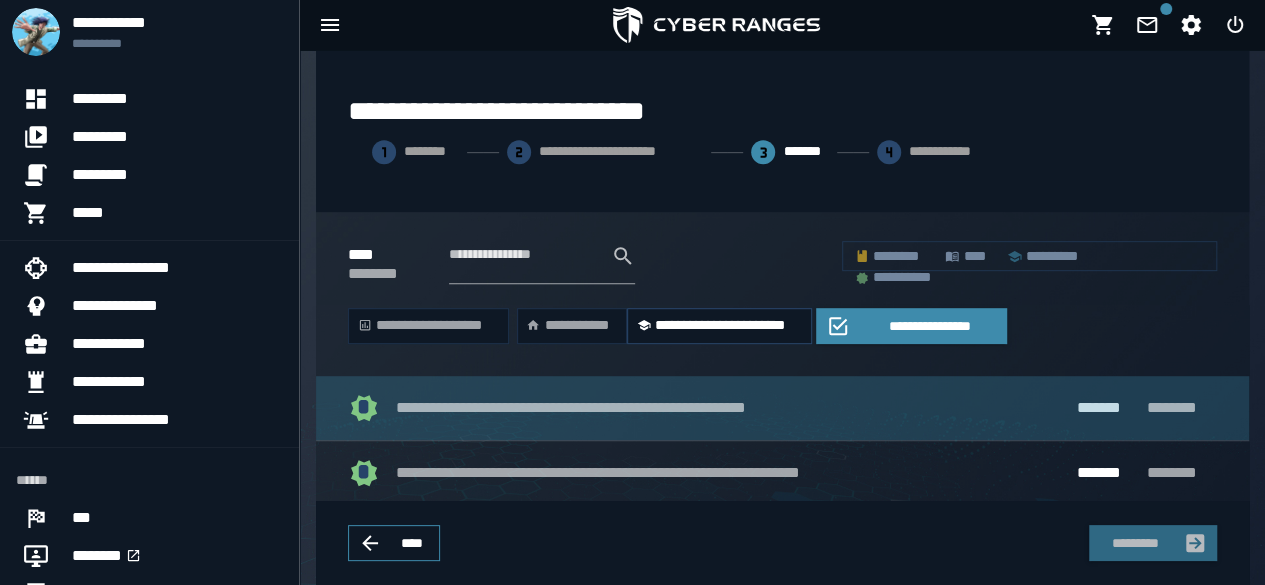 click on "**********" 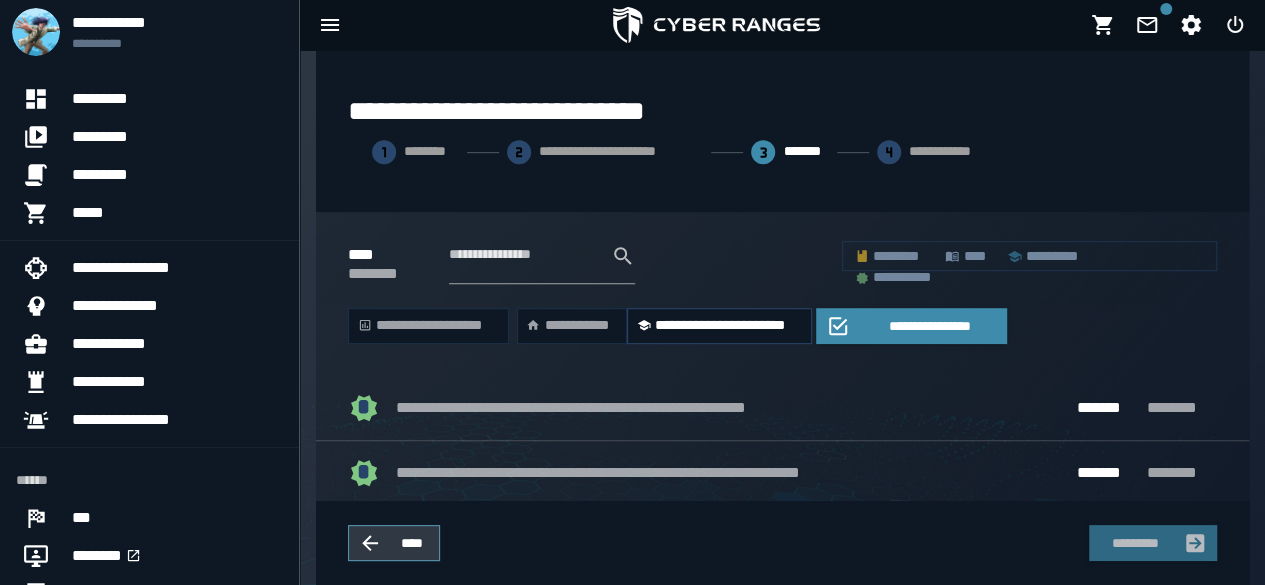 click on "****" at bounding box center [394, 543] 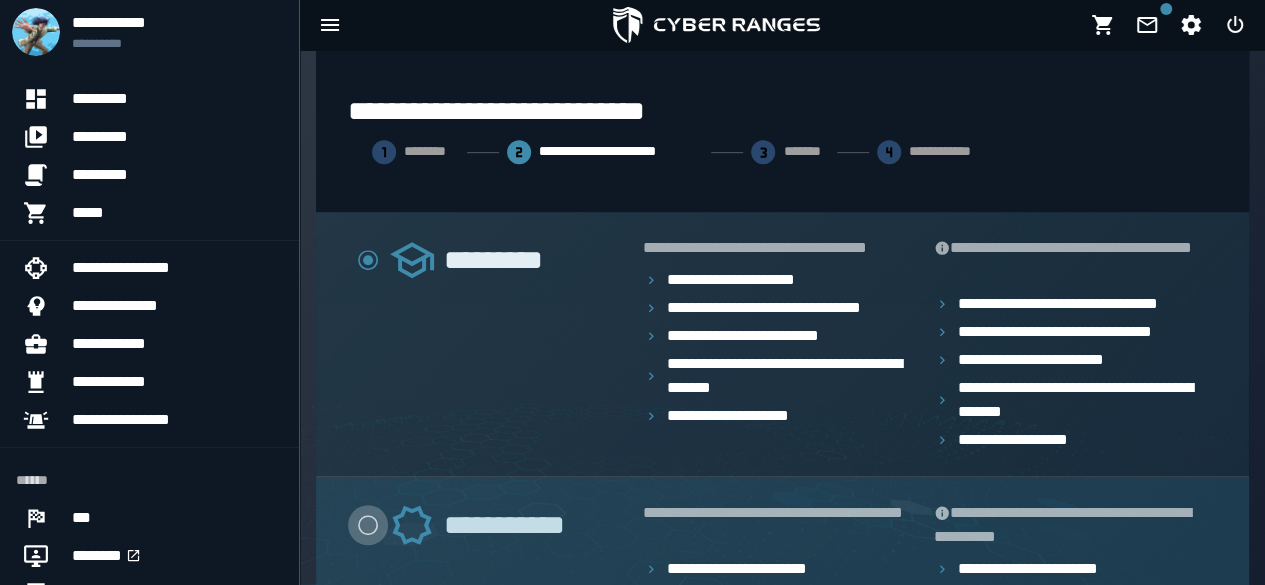 click at bounding box center [368, 525] 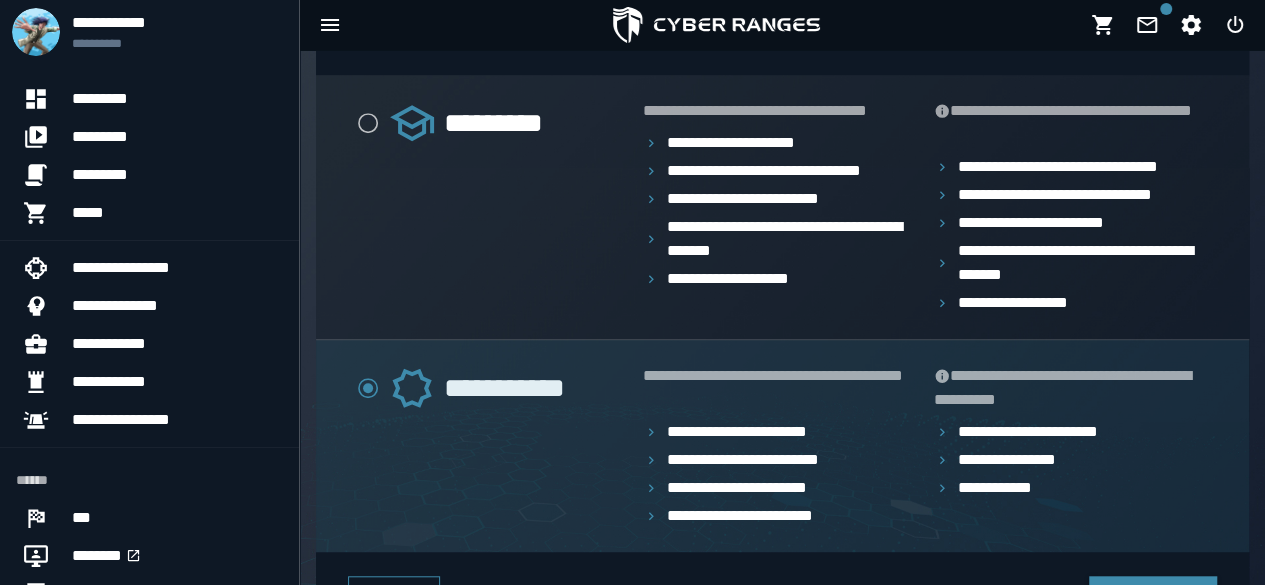 scroll, scrollTop: 667, scrollLeft: 0, axis: vertical 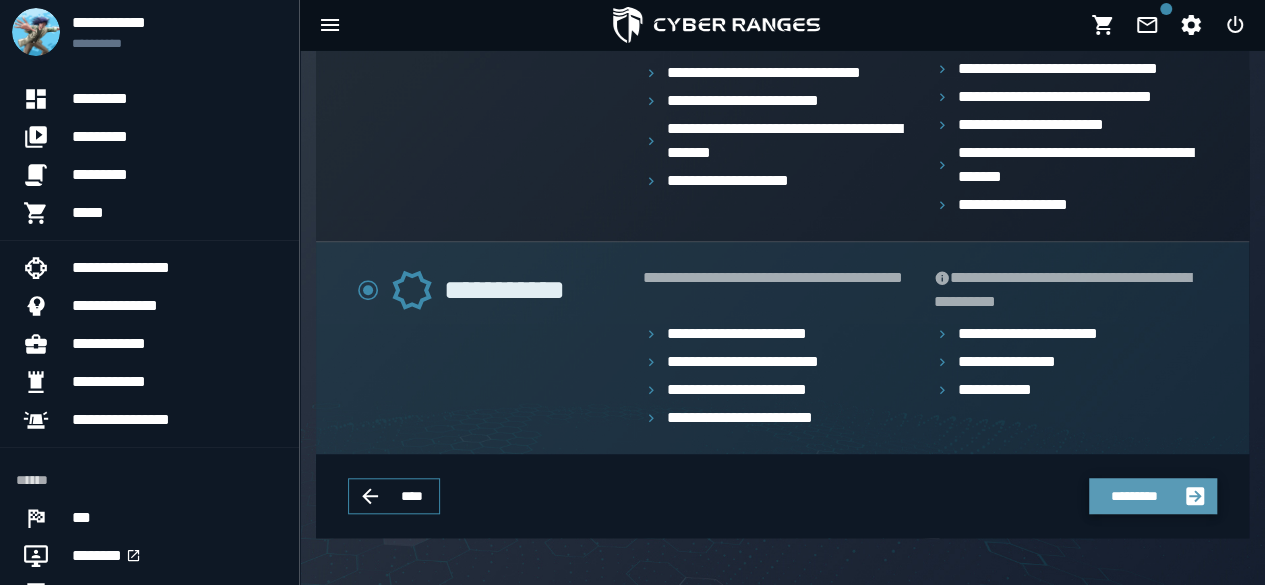 click on "*********" at bounding box center (1135, 496) 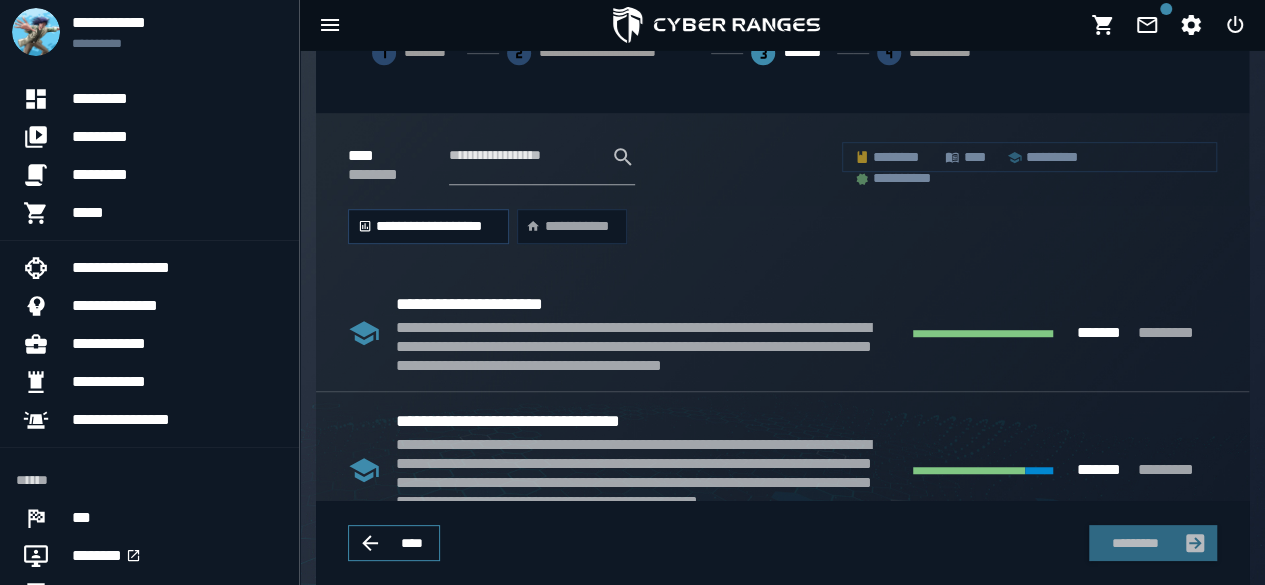 scroll, scrollTop: 536, scrollLeft: 0, axis: vertical 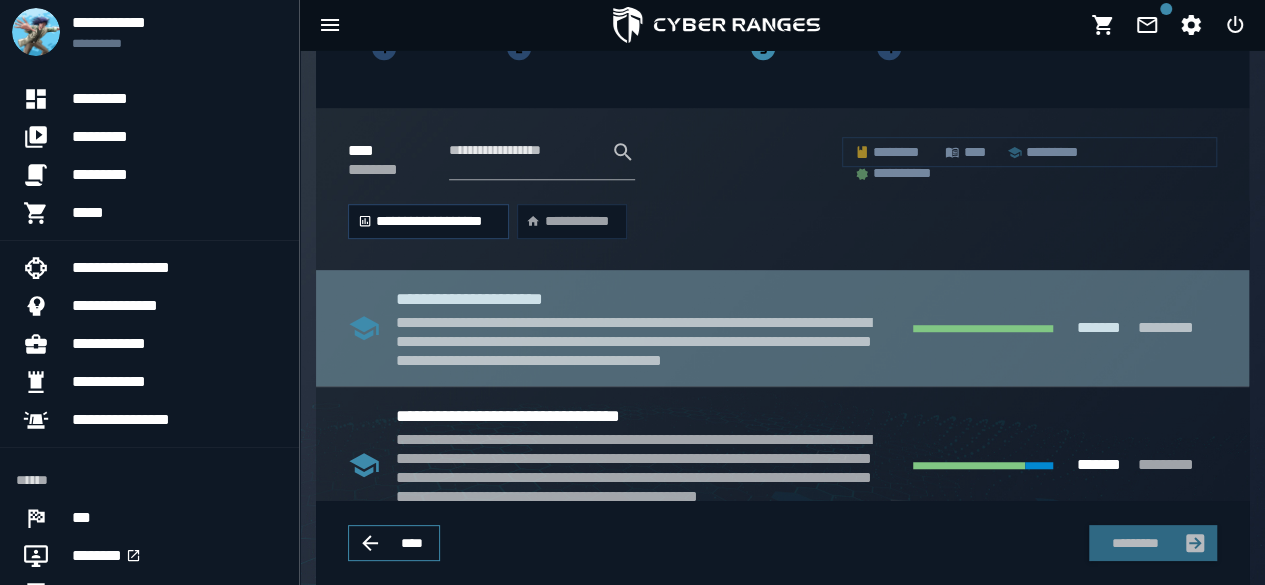 click on "**********" 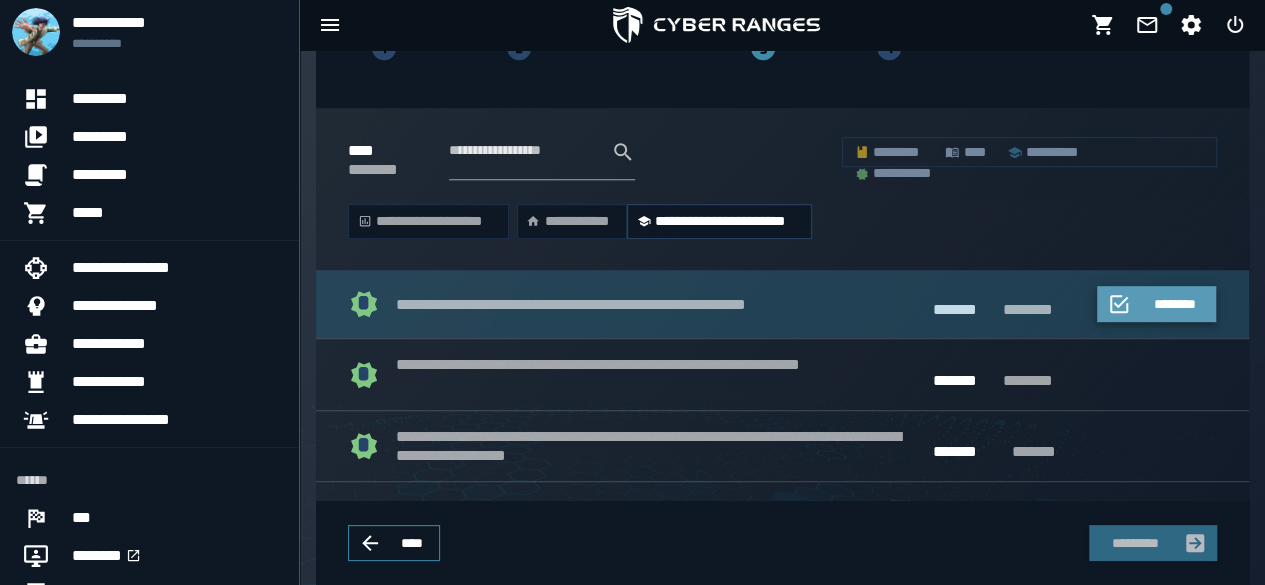 click on "********" at bounding box center (1175, 304) 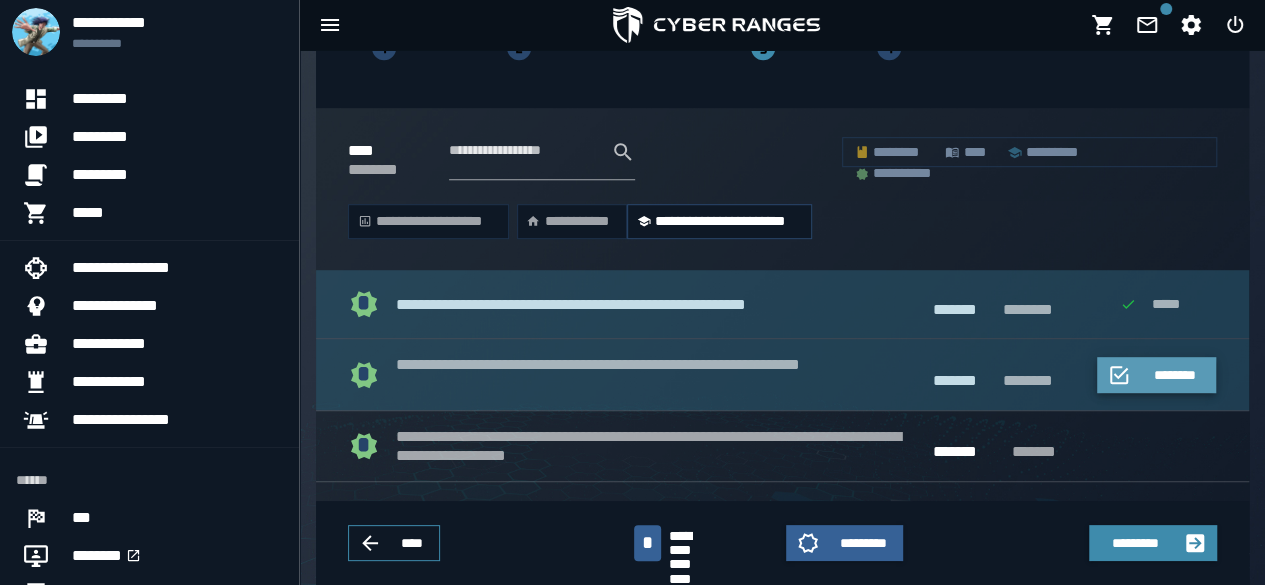 click on "********" at bounding box center (1157, 375) 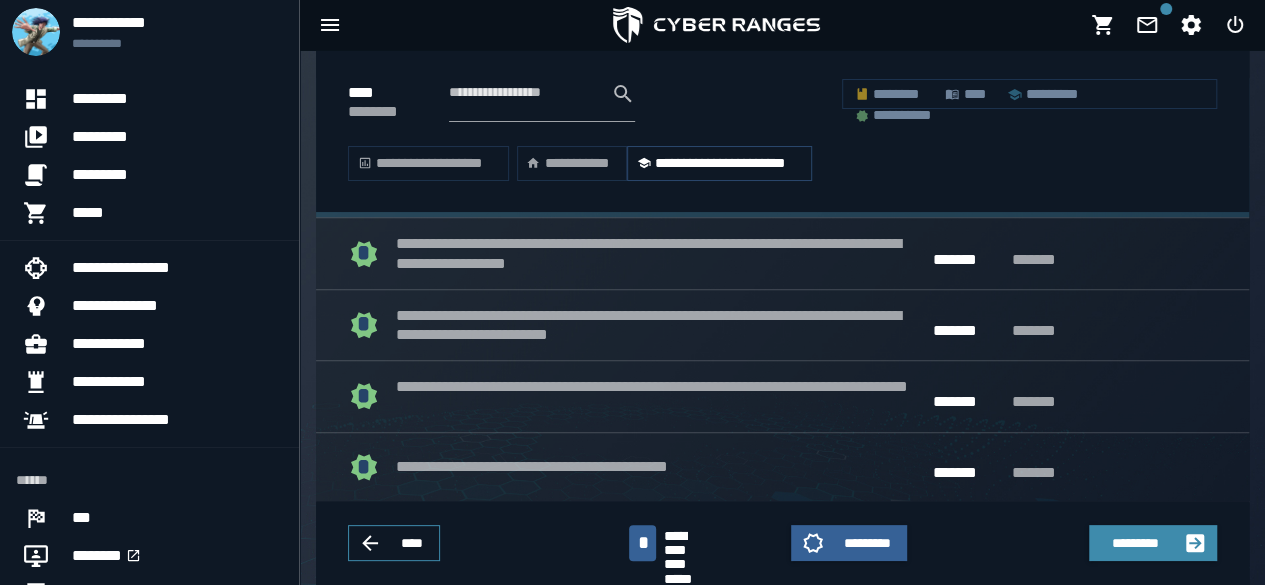 scroll, scrollTop: 714, scrollLeft: 0, axis: vertical 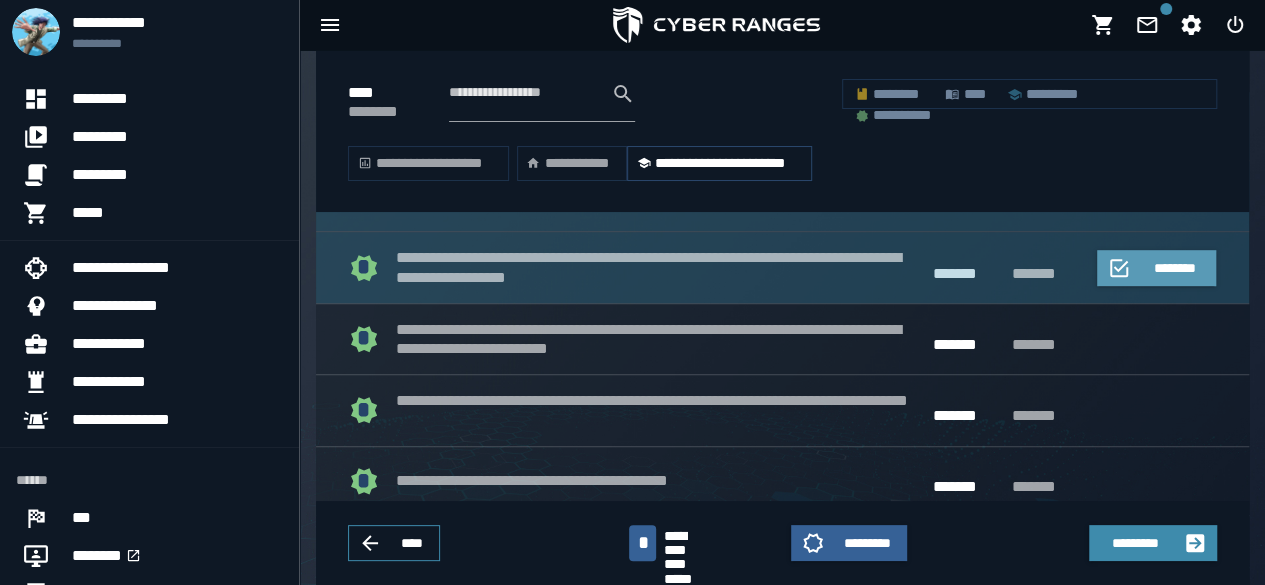 click on "********" at bounding box center [1157, 268] 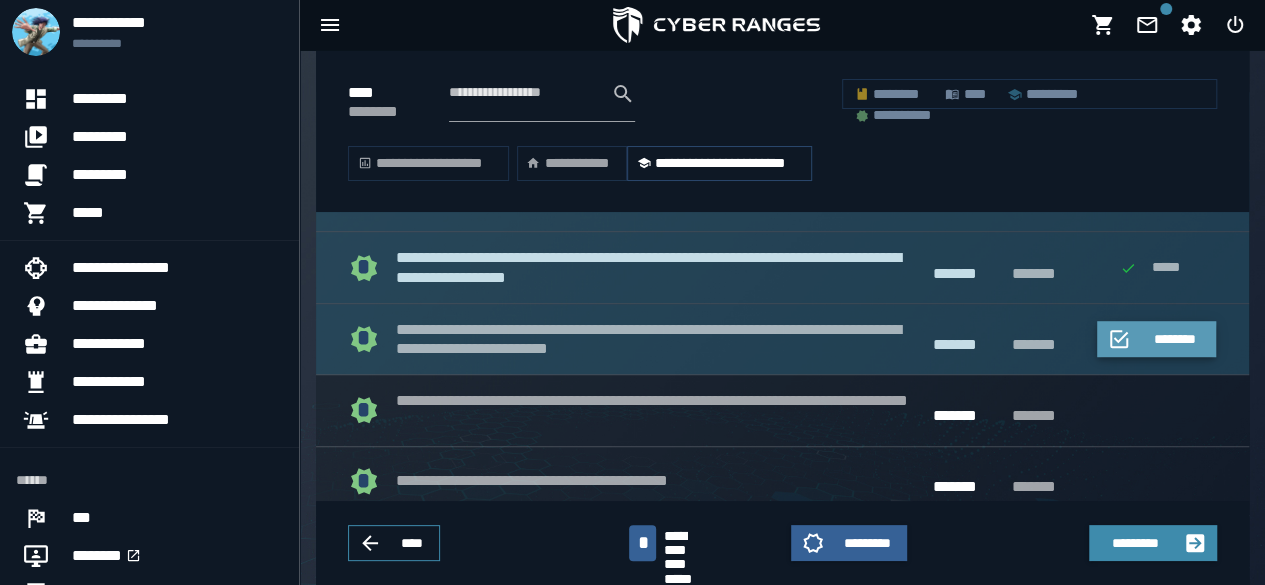 click on "********" at bounding box center (1175, 339) 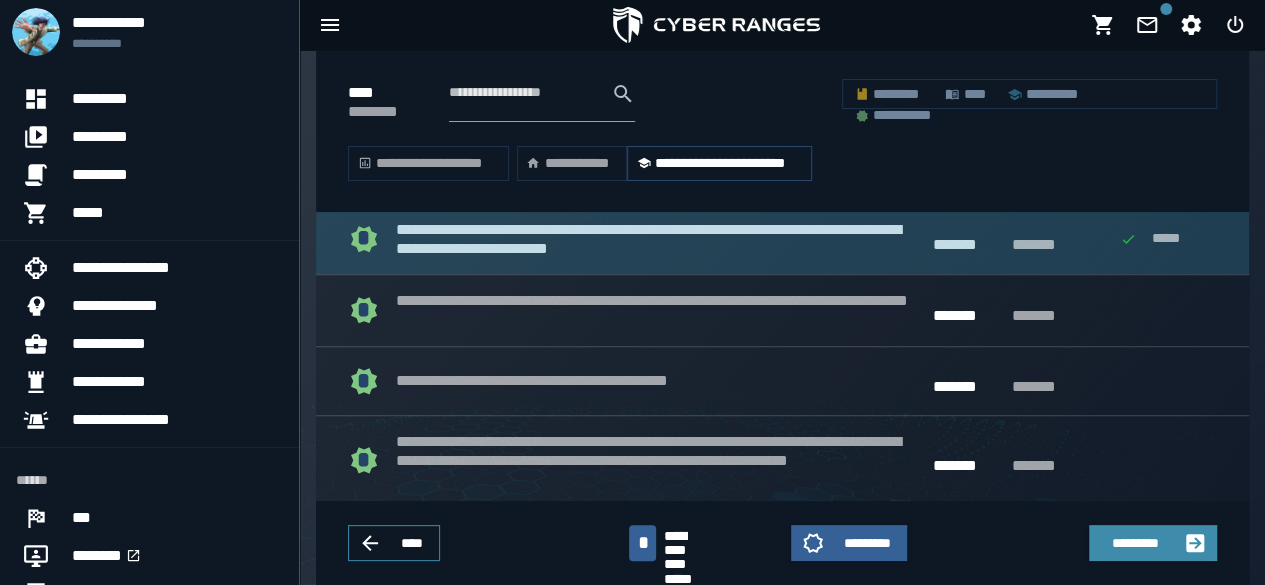 scroll, scrollTop: 811, scrollLeft: 0, axis: vertical 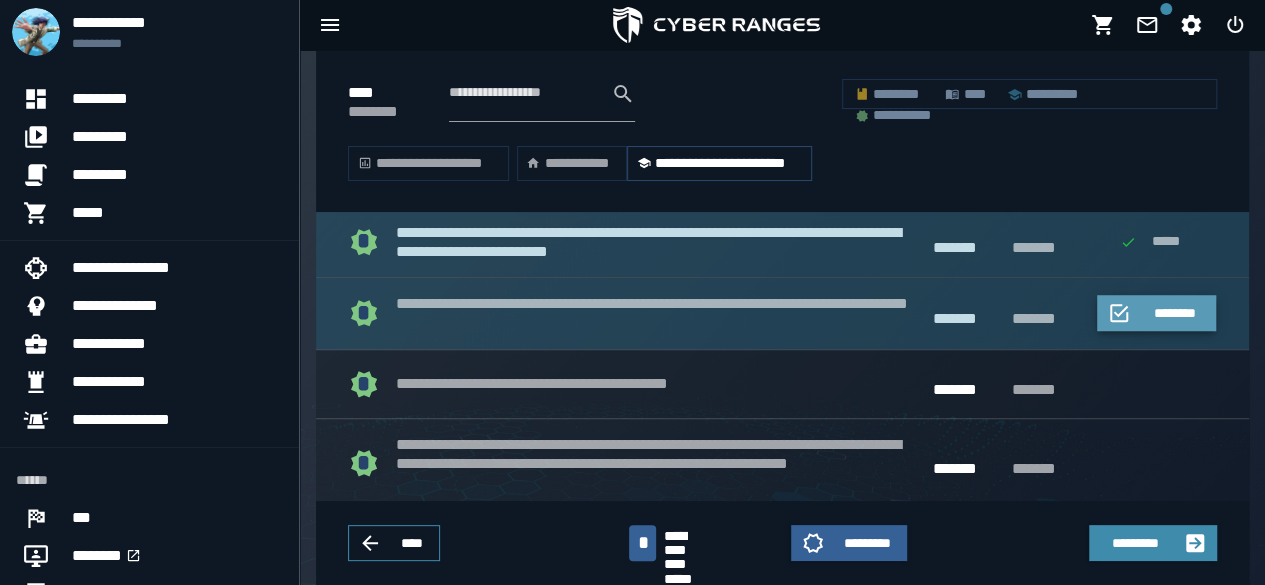click on "********" at bounding box center [1175, 313] 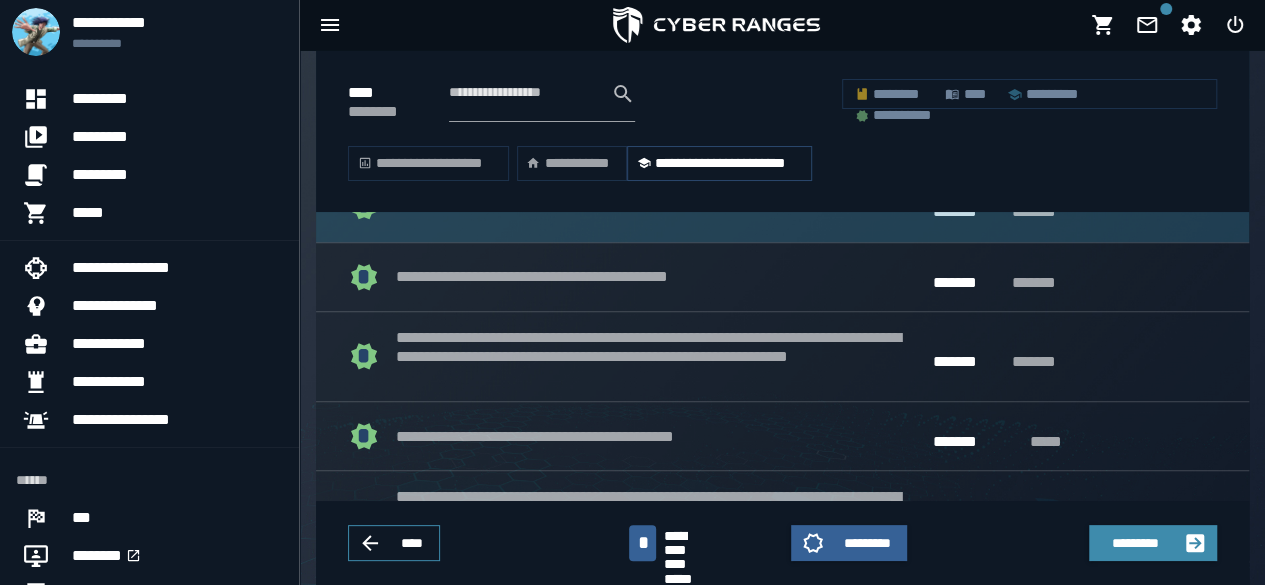 scroll, scrollTop: 891, scrollLeft: 0, axis: vertical 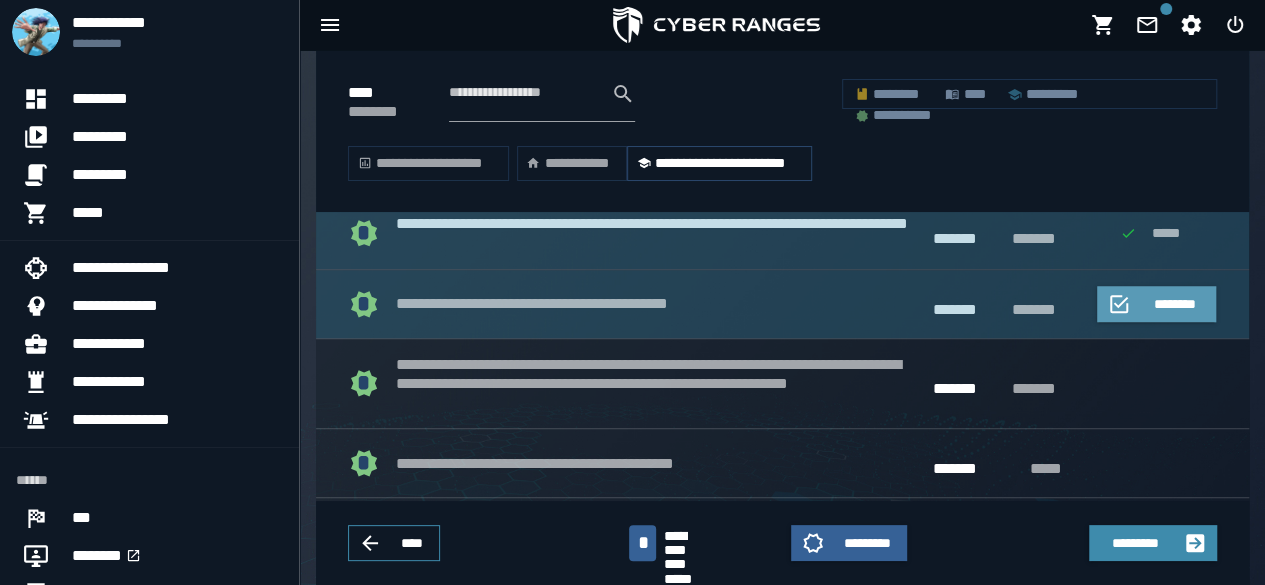 click on "********" at bounding box center (1175, 304) 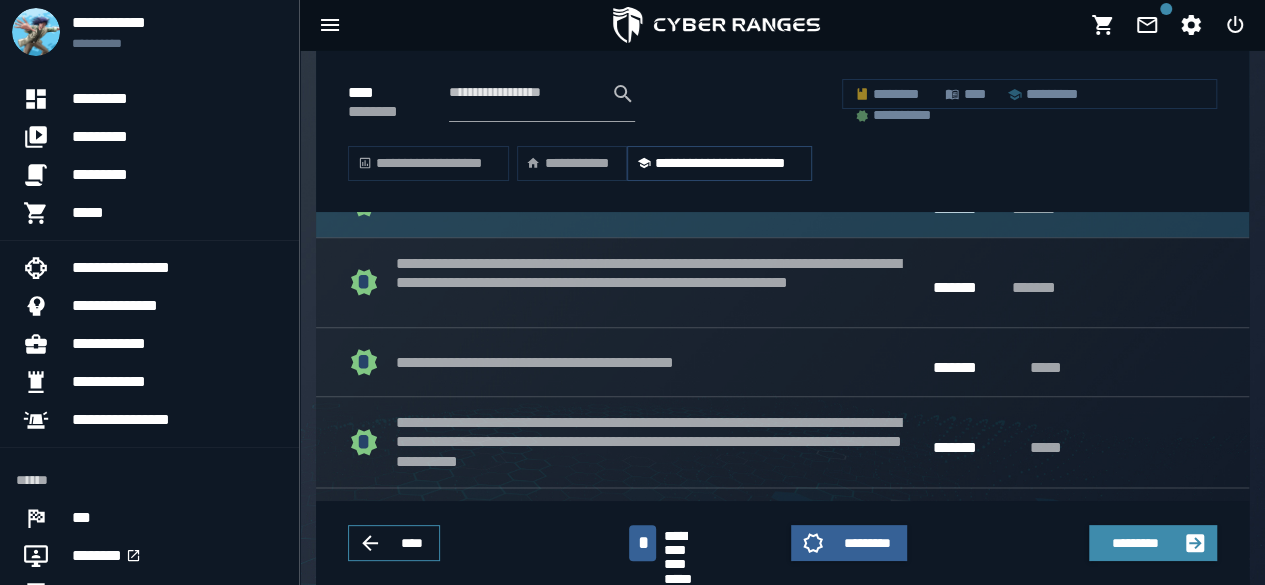 scroll, scrollTop: 976, scrollLeft: 0, axis: vertical 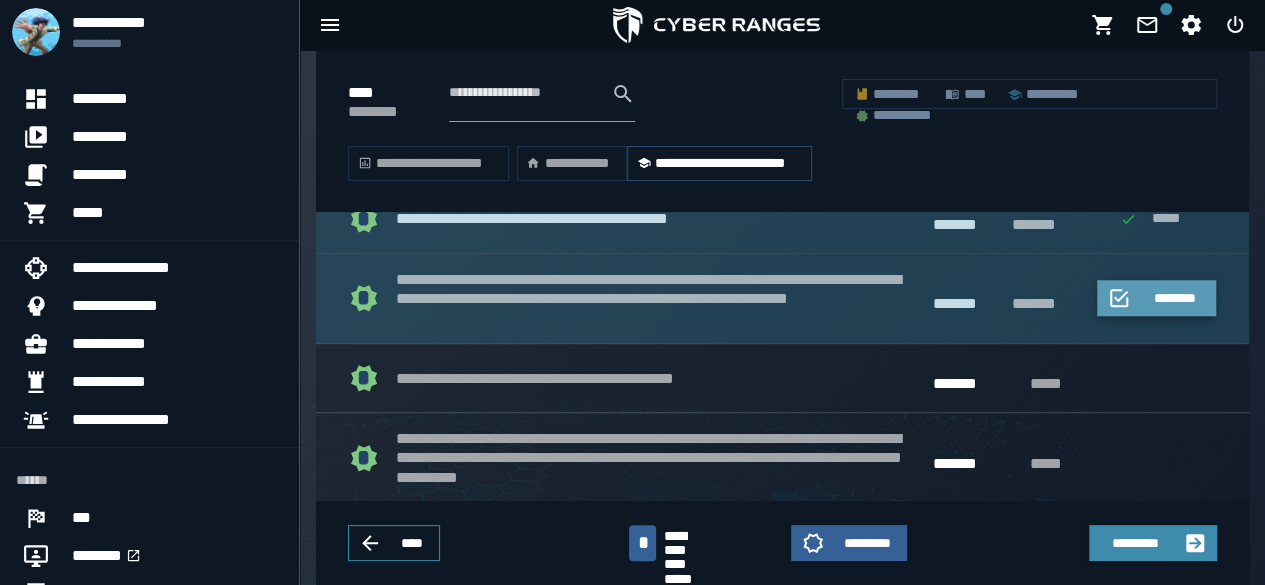 click on "********" at bounding box center [1175, 298] 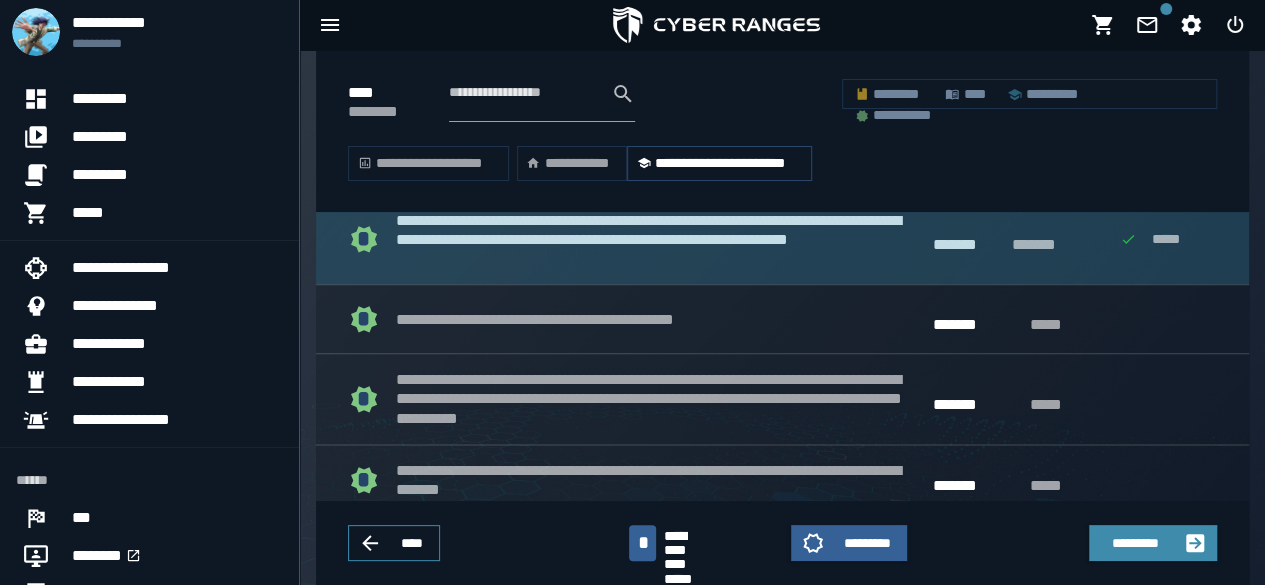 scroll, scrollTop: 1056, scrollLeft: 0, axis: vertical 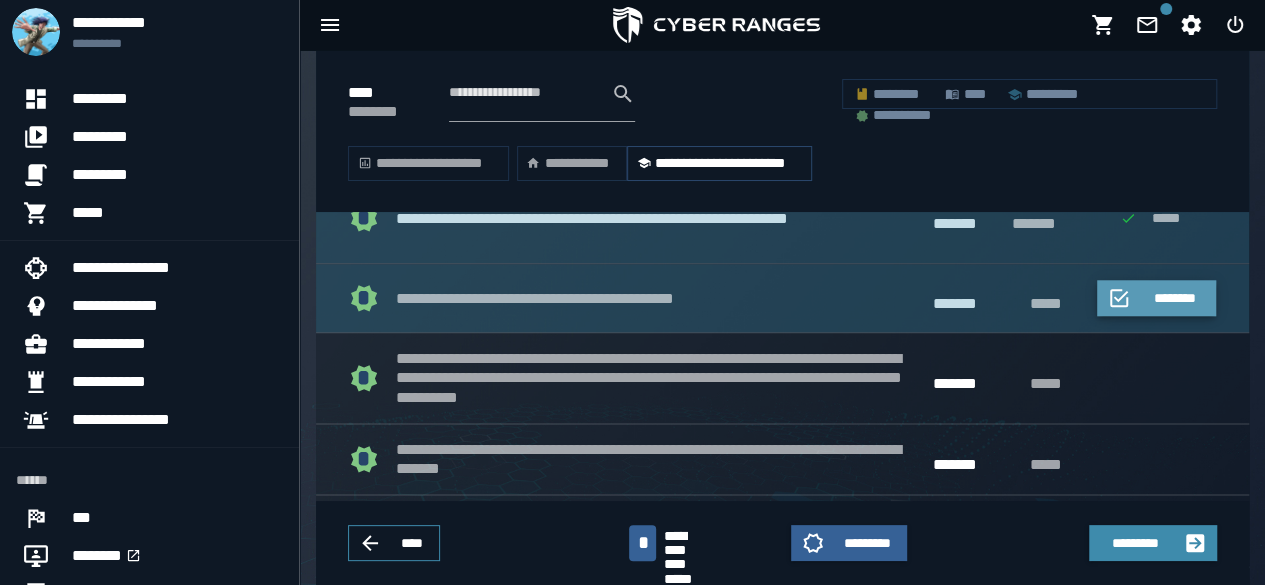 click on "********" at bounding box center [1157, 298] 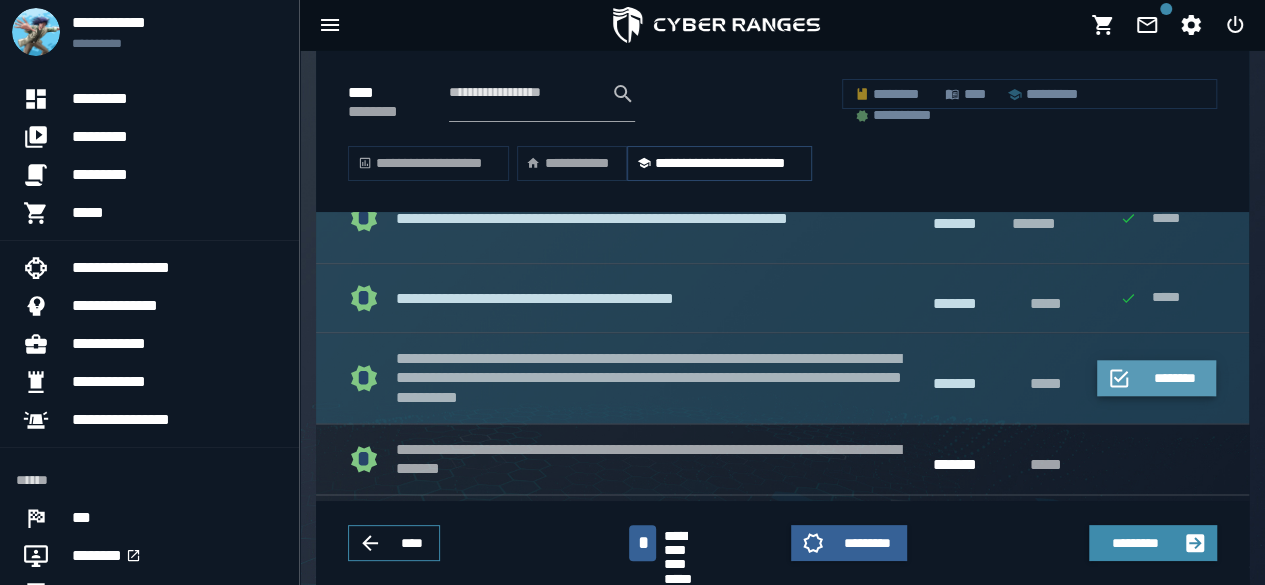 click on "********" at bounding box center (1175, 378) 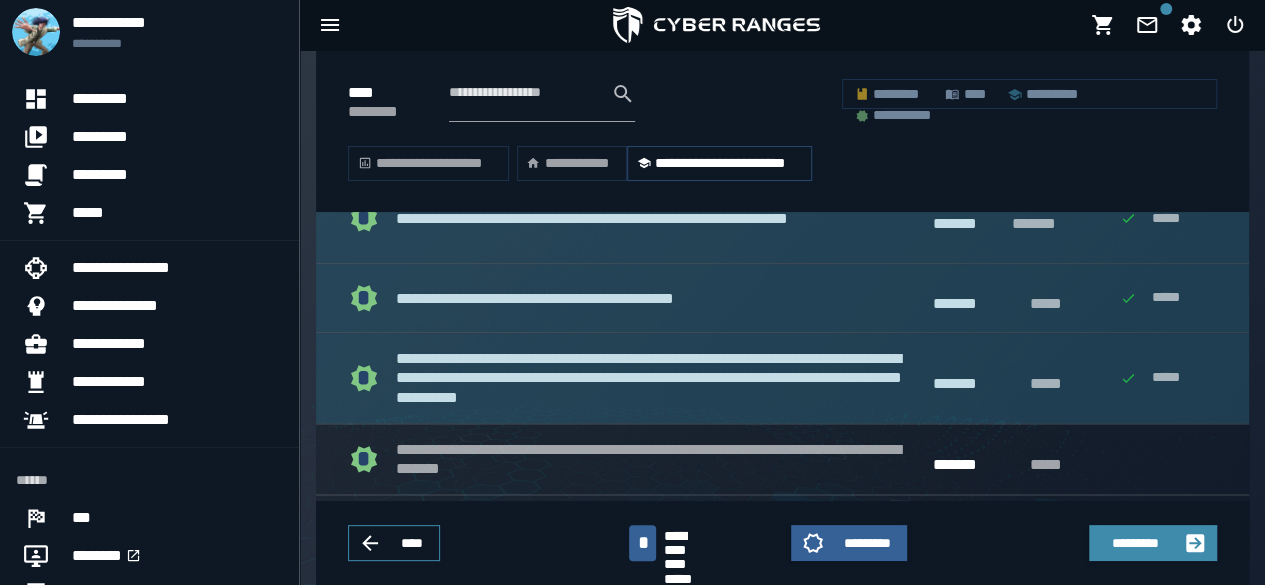 scroll, scrollTop: 1202, scrollLeft: 0, axis: vertical 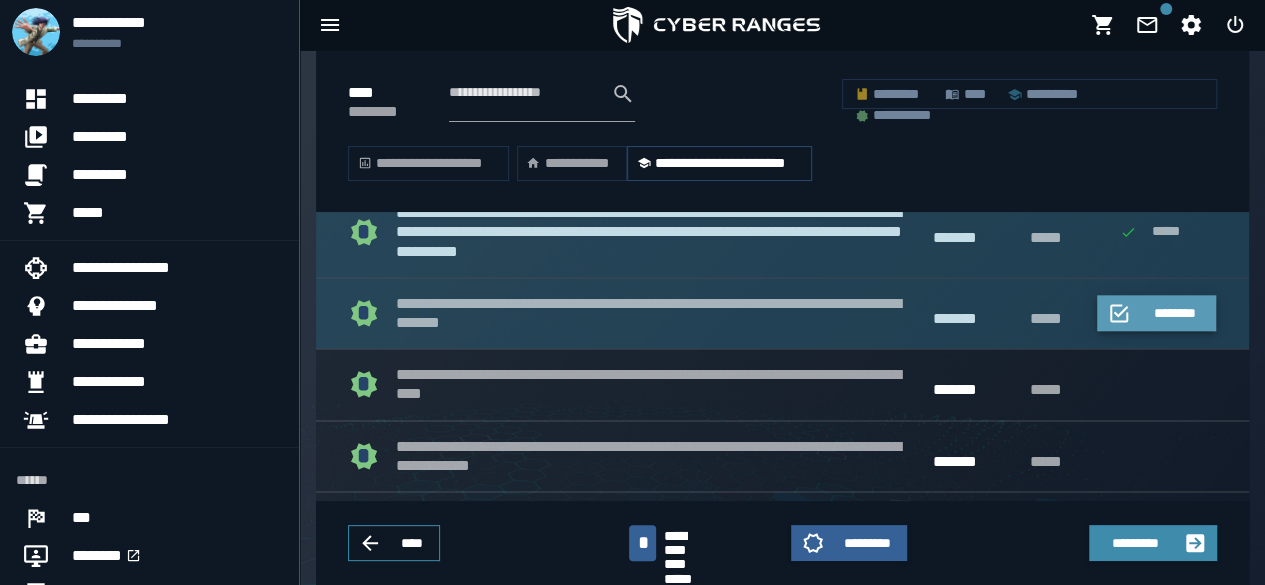 click on "********" at bounding box center [1175, 313] 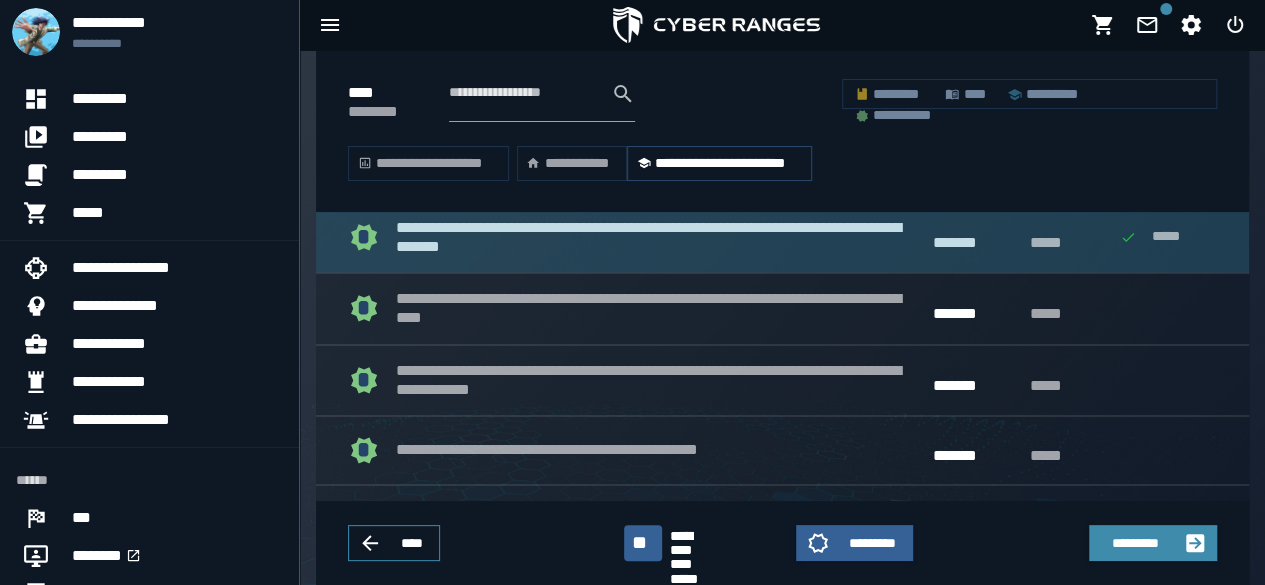 scroll, scrollTop: 1290, scrollLeft: 0, axis: vertical 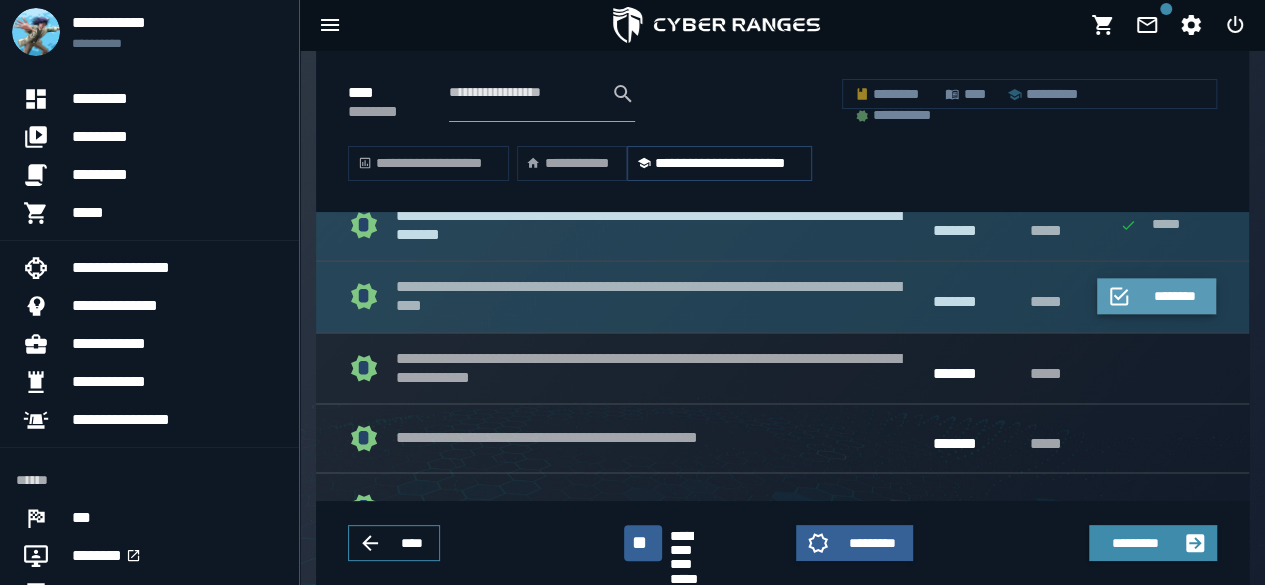 click on "********" at bounding box center (1175, 296) 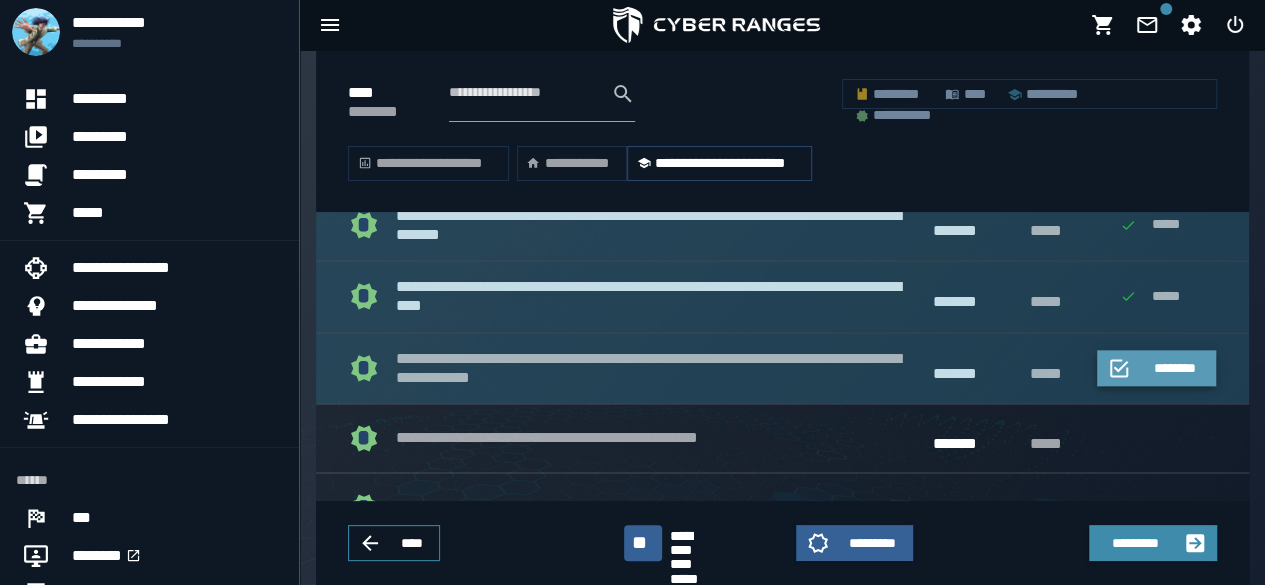 click on "********" at bounding box center (1175, 368) 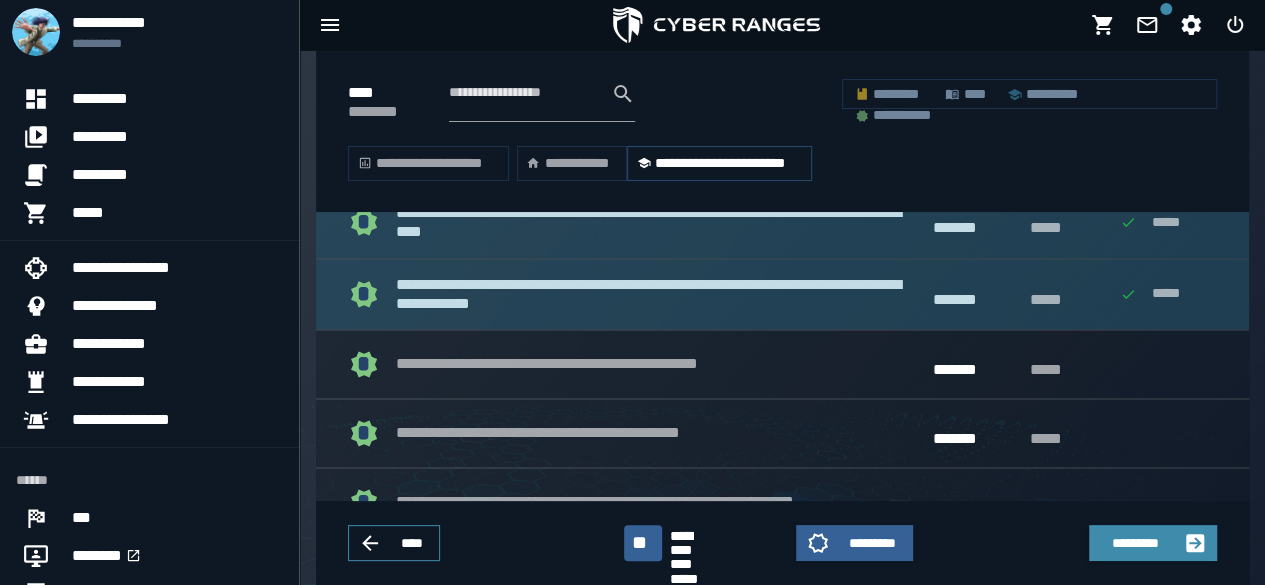 scroll, scrollTop: 1382, scrollLeft: 0, axis: vertical 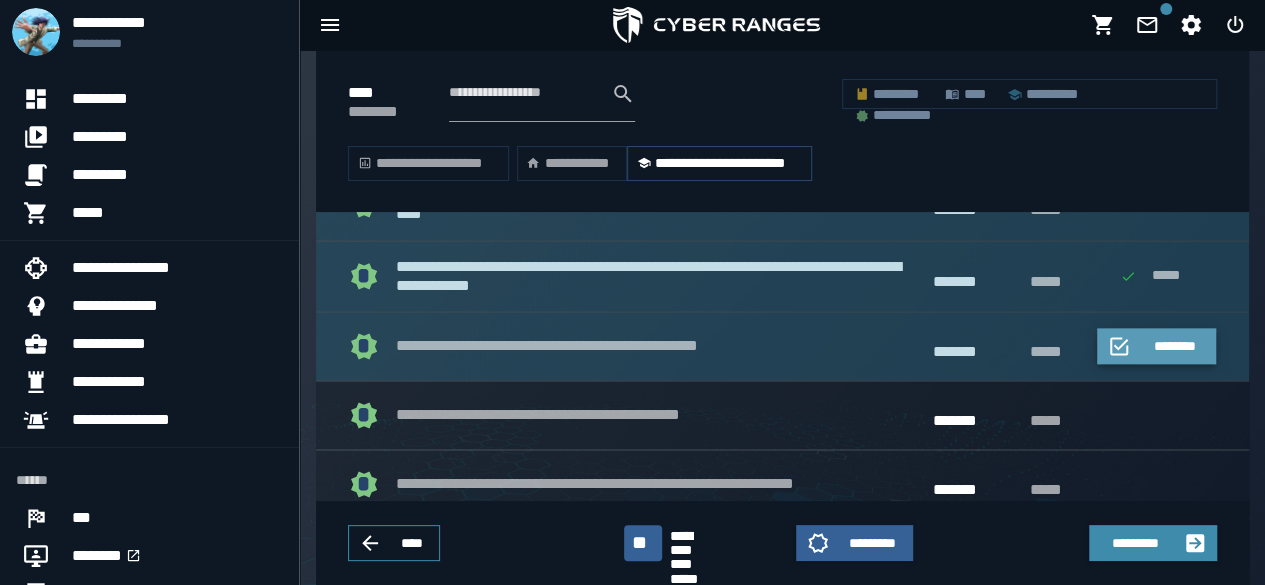 click on "********" at bounding box center (1157, 346) 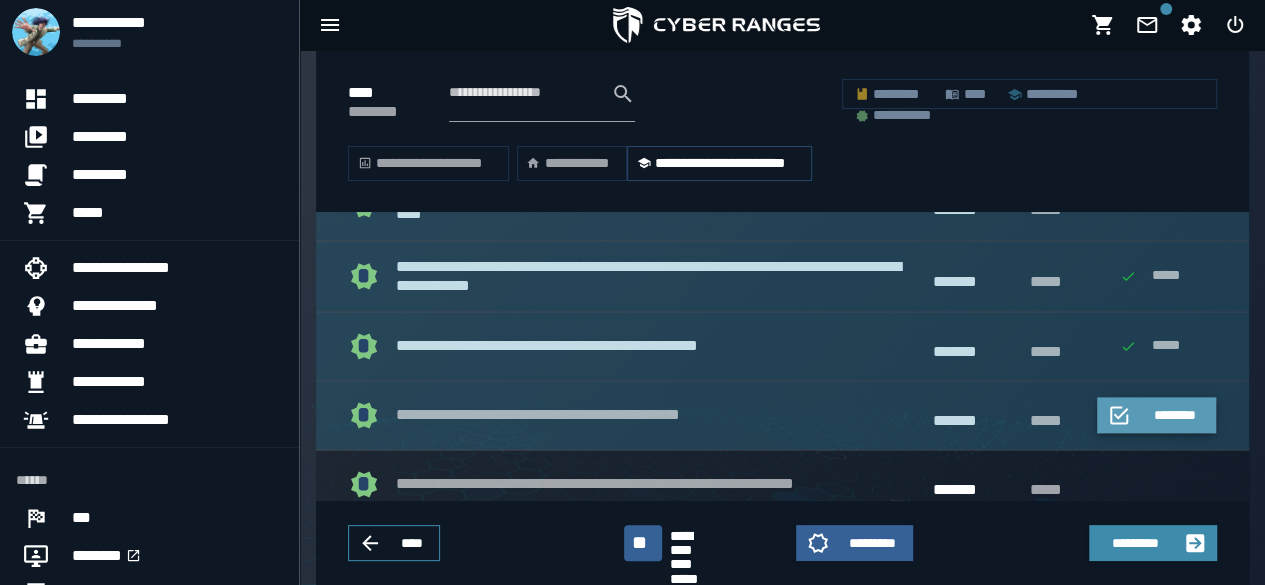 click on "********" at bounding box center [1175, 415] 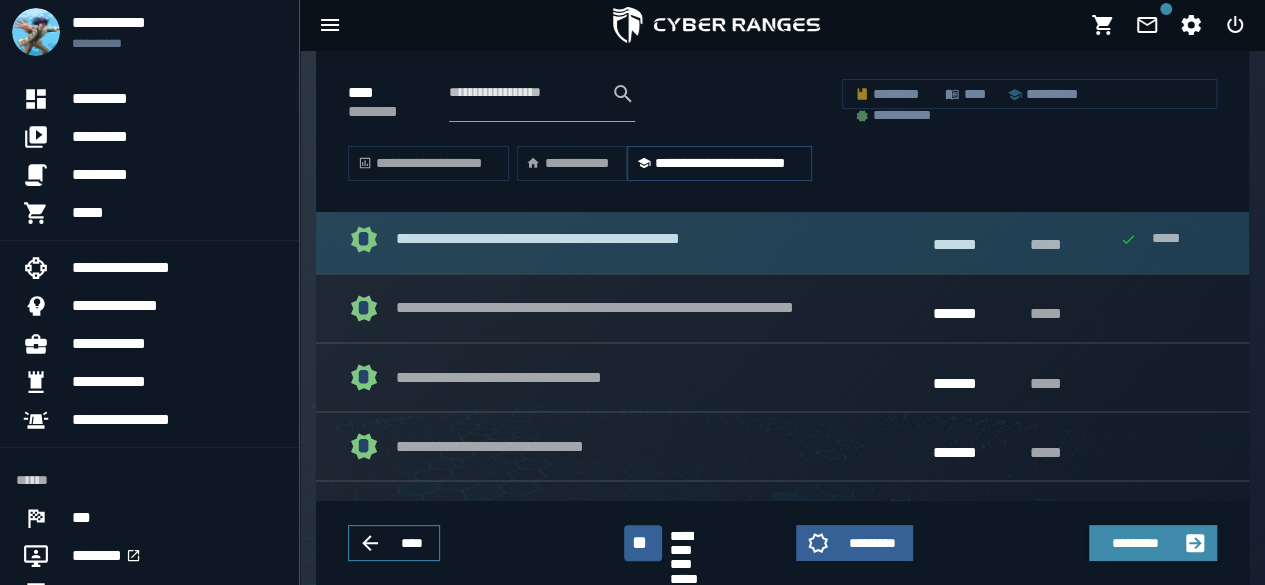 scroll, scrollTop: 1554, scrollLeft: 0, axis: vertical 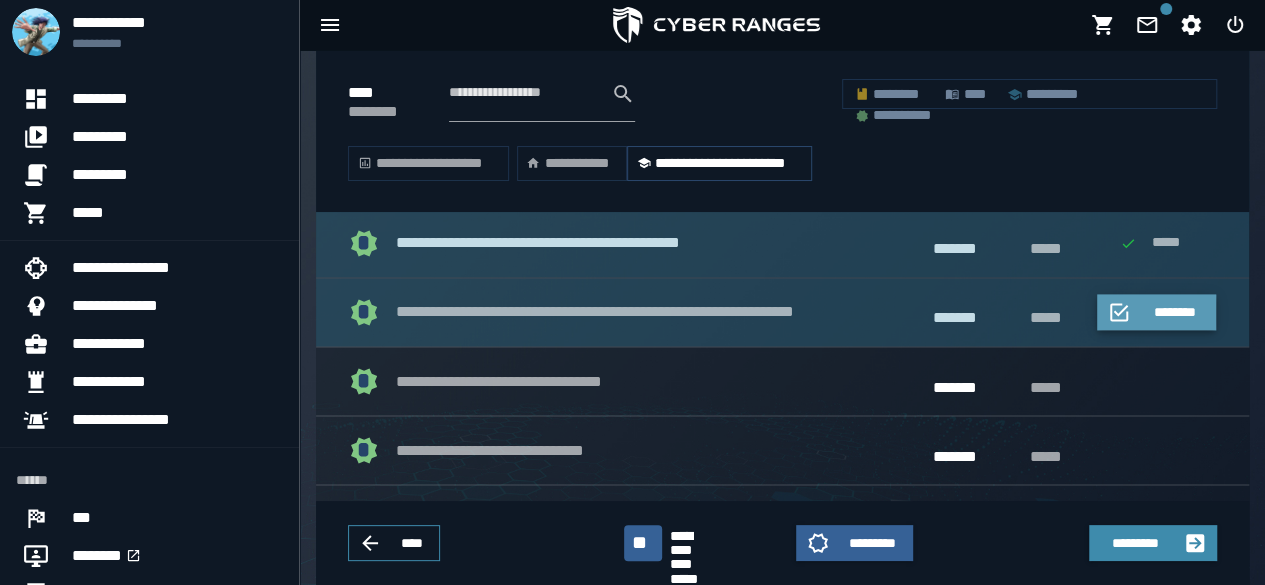 click on "********" at bounding box center [1175, 312] 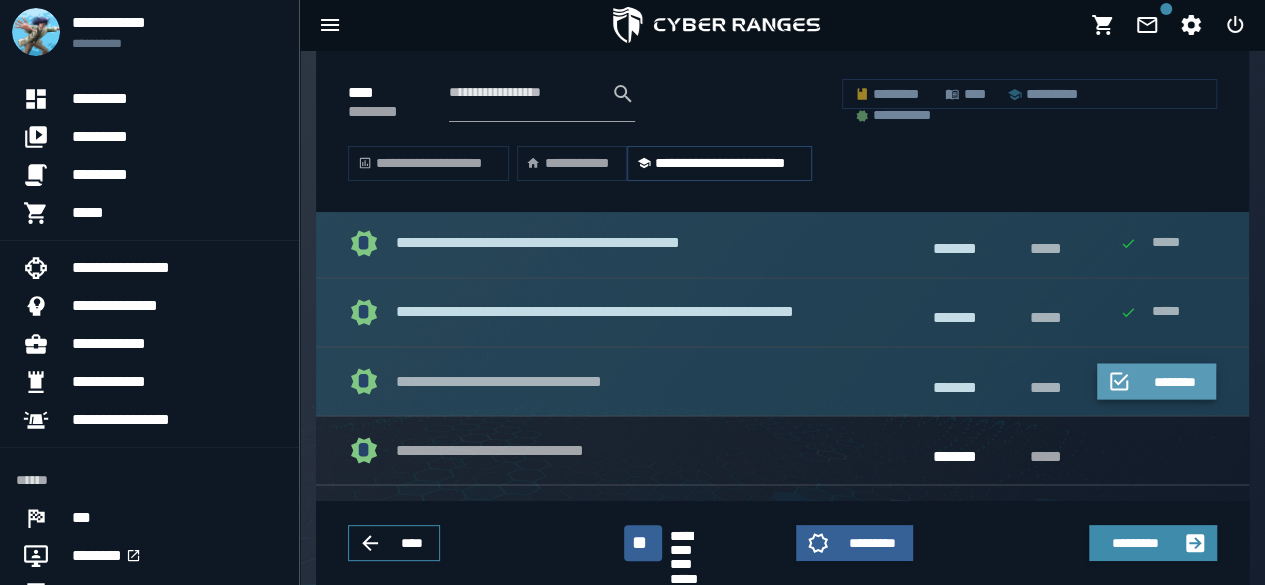 click on "********" at bounding box center [1175, 381] 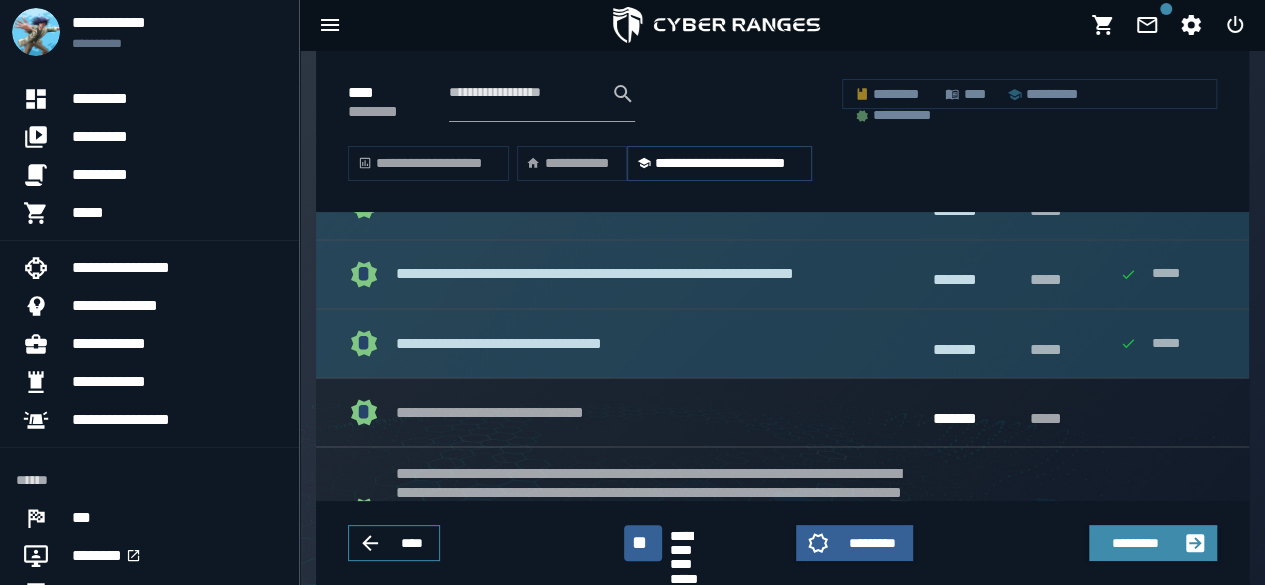 scroll, scrollTop: 1625, scrollLeft: 0, axis: vertical 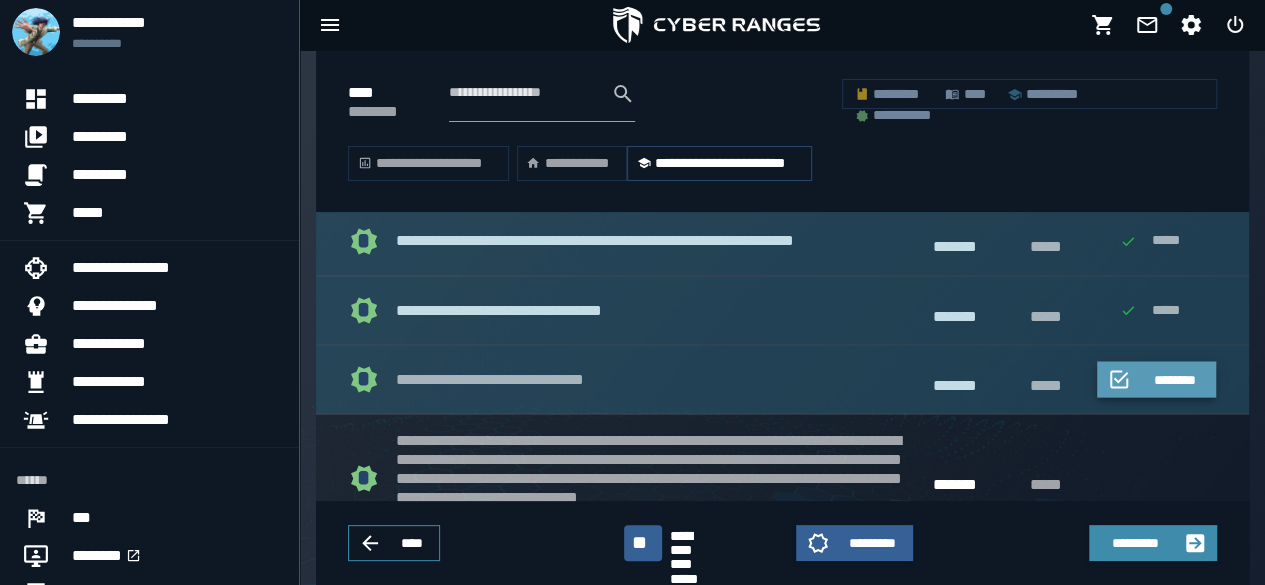 click on "********" at bounding box center [1175, 379] 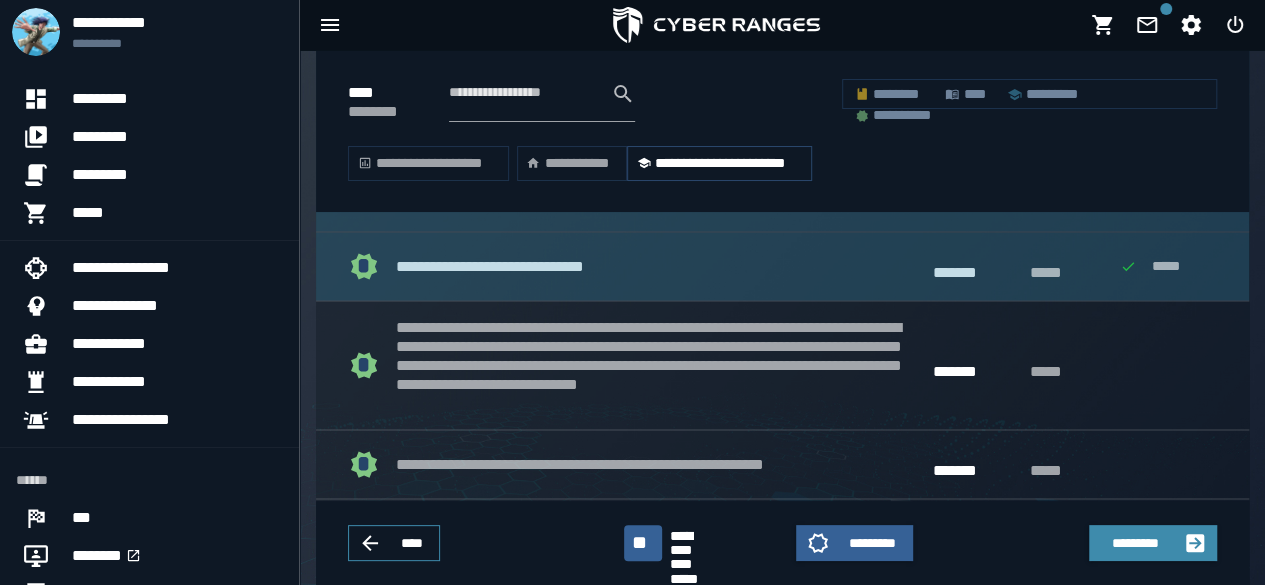 scroll, scrollTop: 1747, scrollLeft: 0, axis: vertical 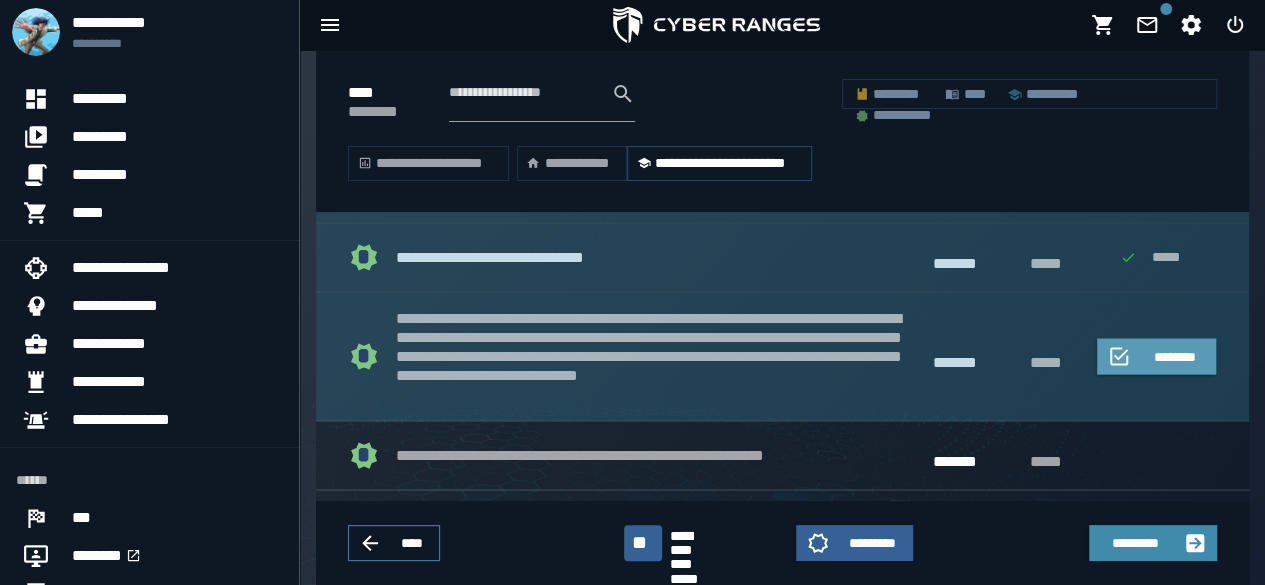 click on "********" at bounding box center [1157, 356] 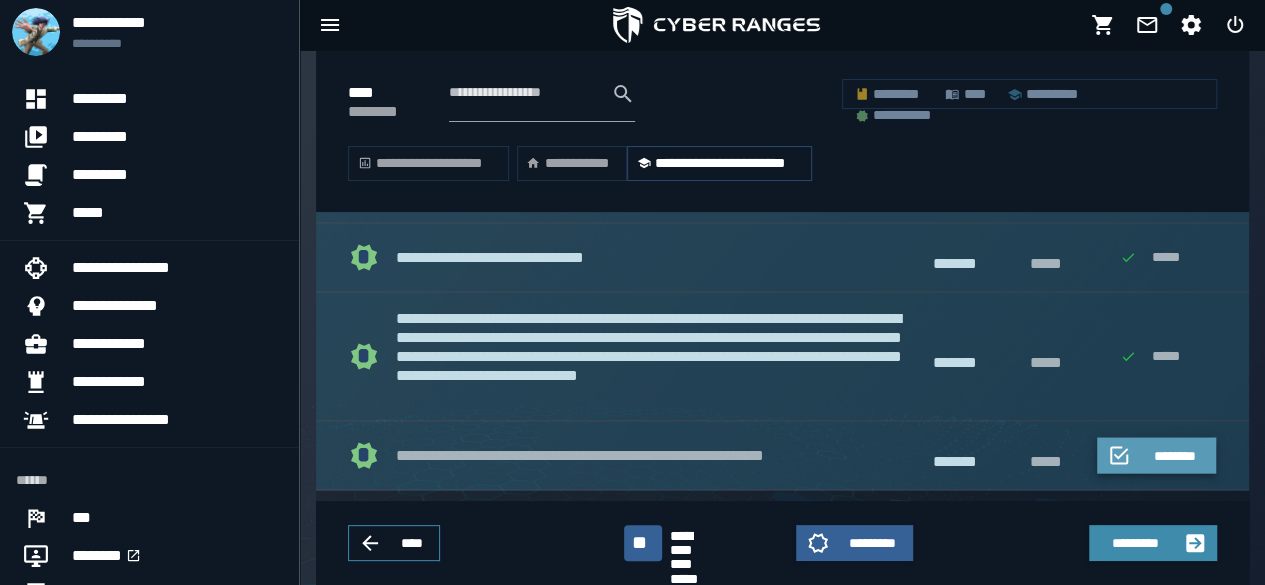 click on "********" at bounding box center [1175, 455] 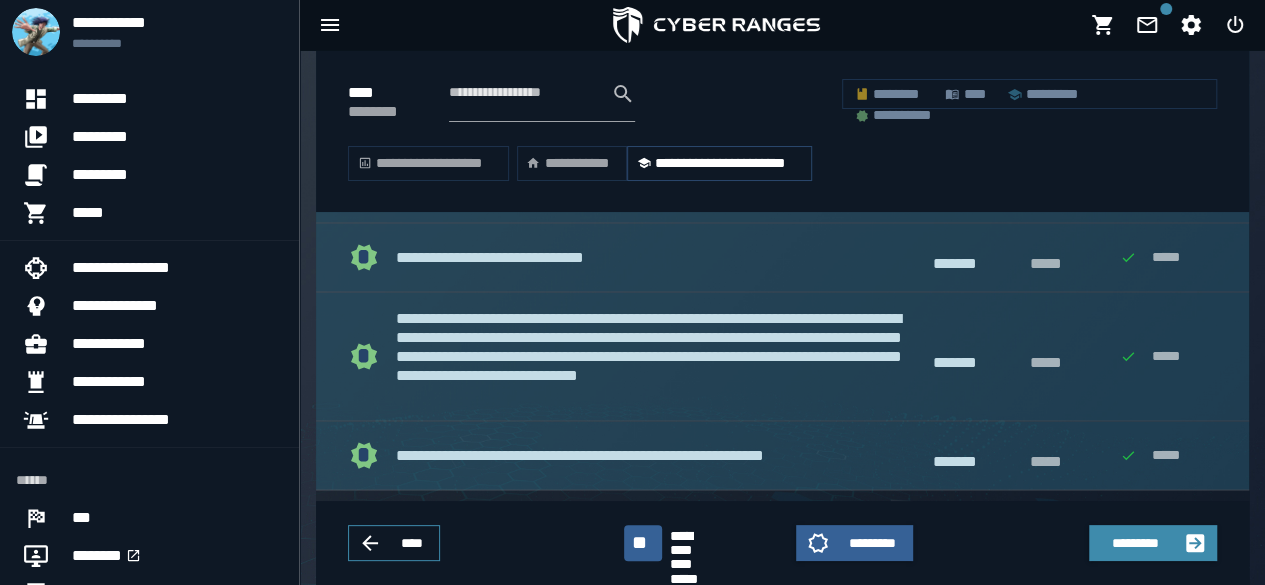 scroll, scrollTop: 1889, scrollLeft: 0, axis: vertical 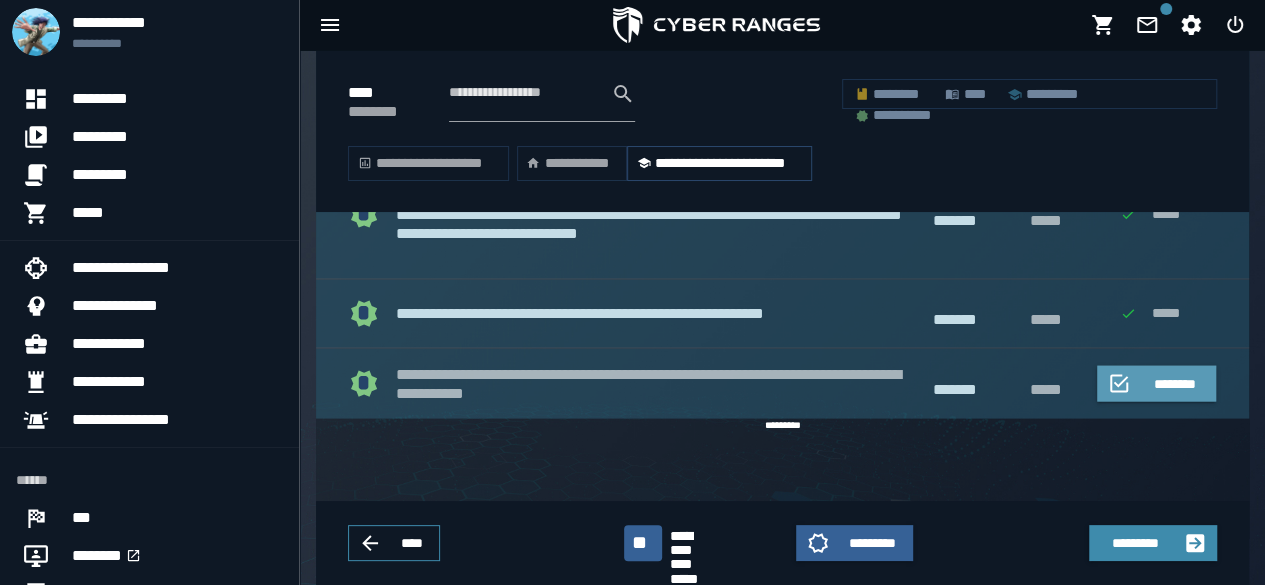 click on "********" at bounding box center [1175, 383] 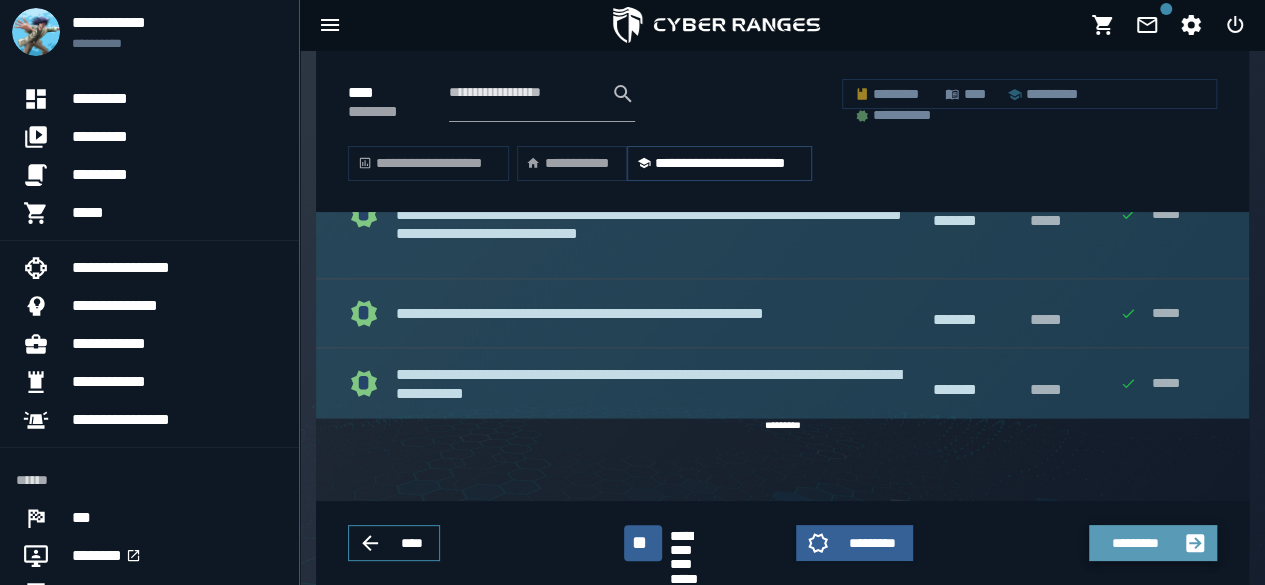 click on "*********" at bounding box center [1153, 543] 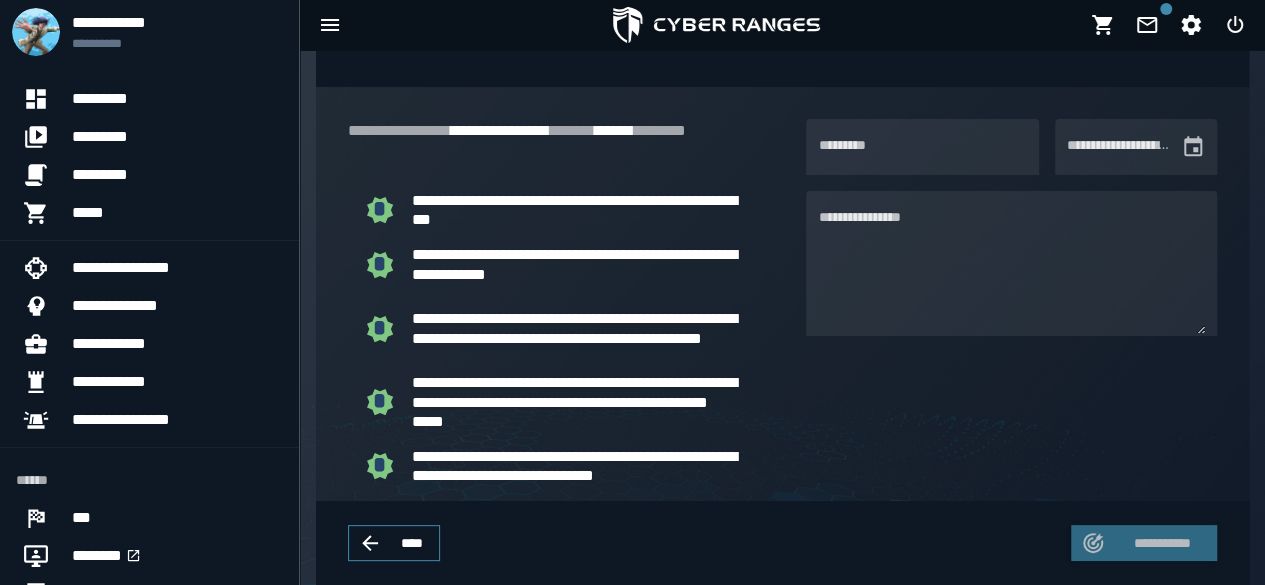 scroll, scrollTop: 549, scrollLeft: 0, axis: vertical 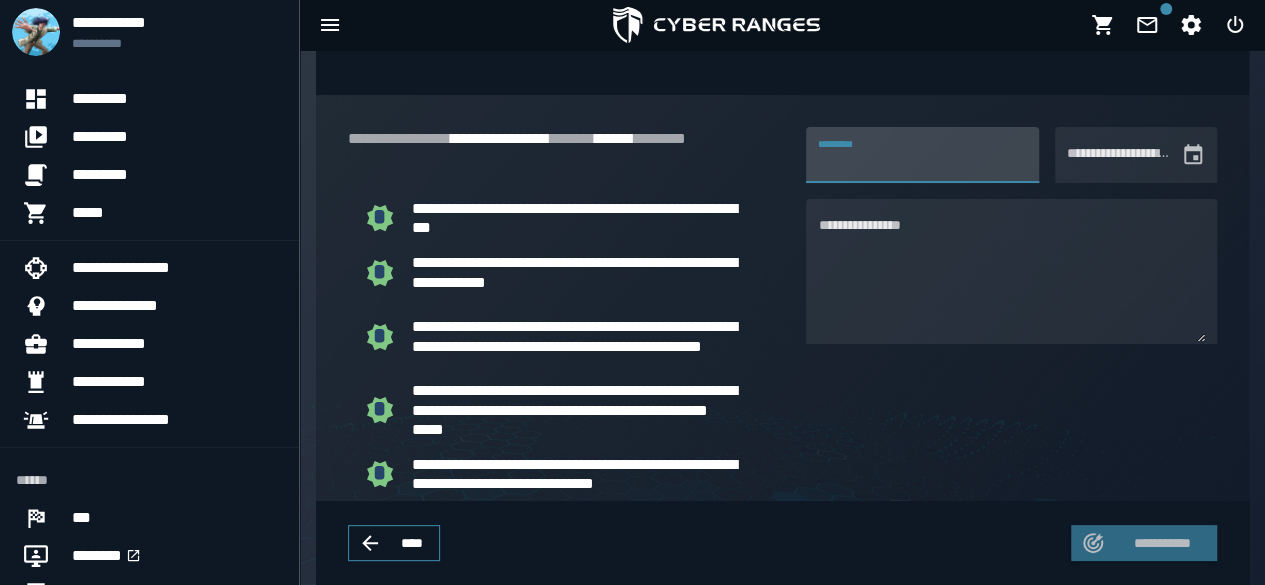 click on "*********" at bounding box center [922, 155] 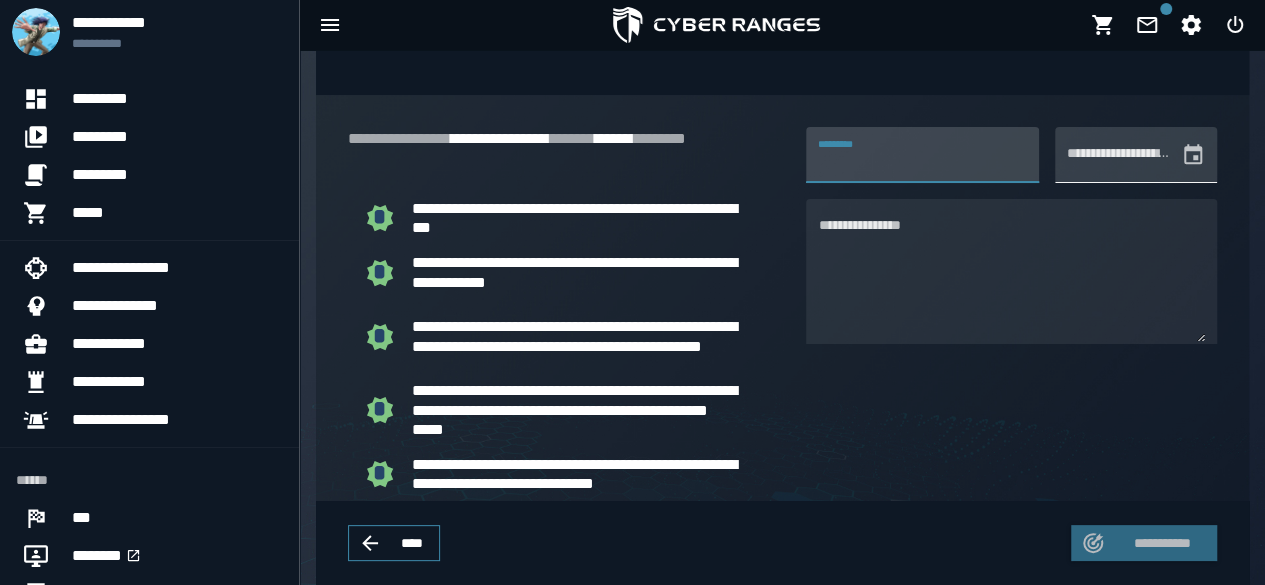 click 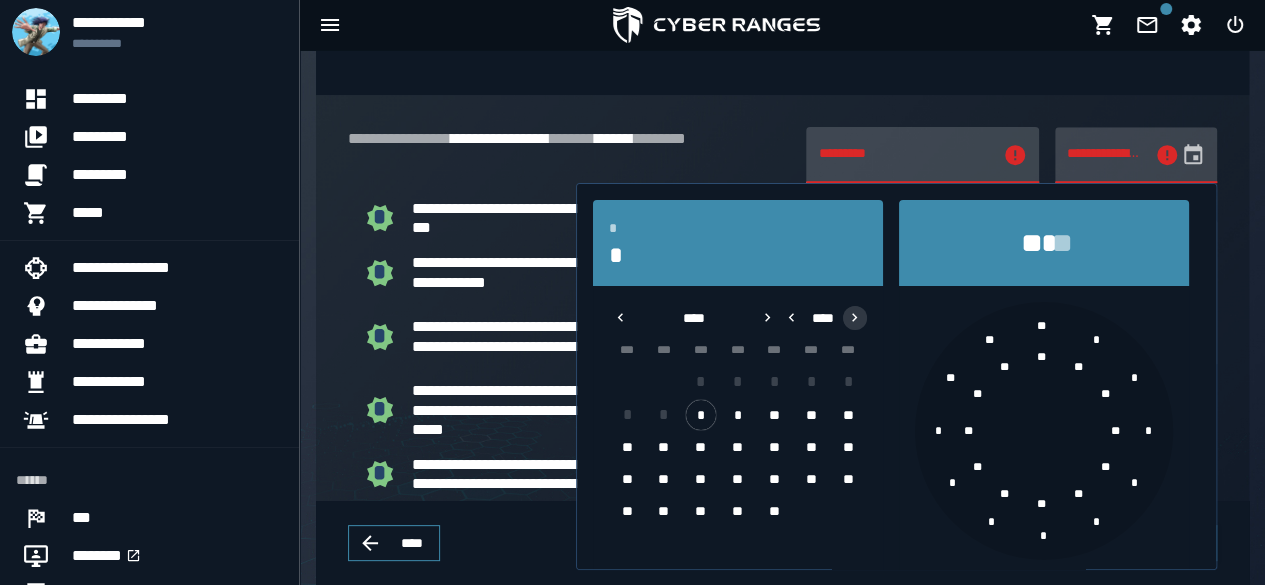 click 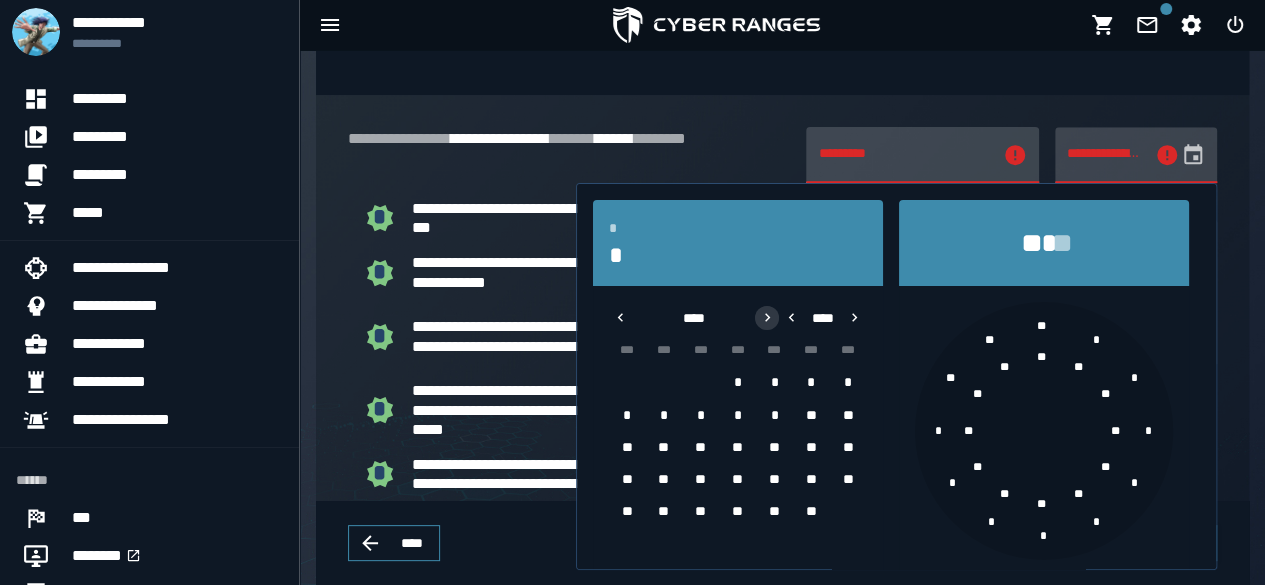 click 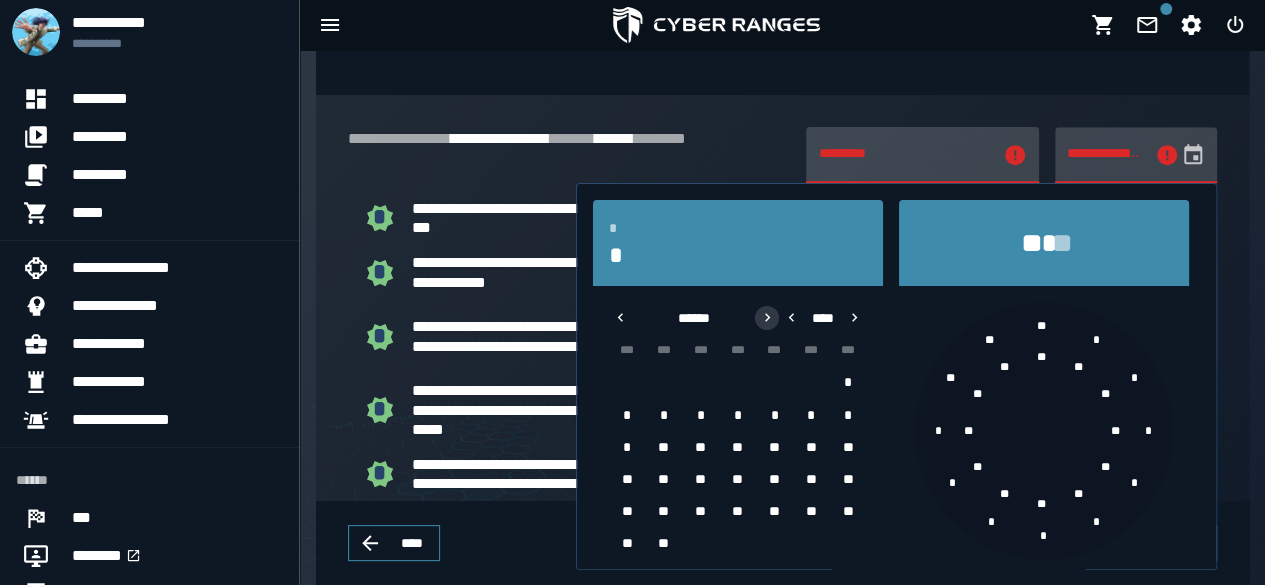 click 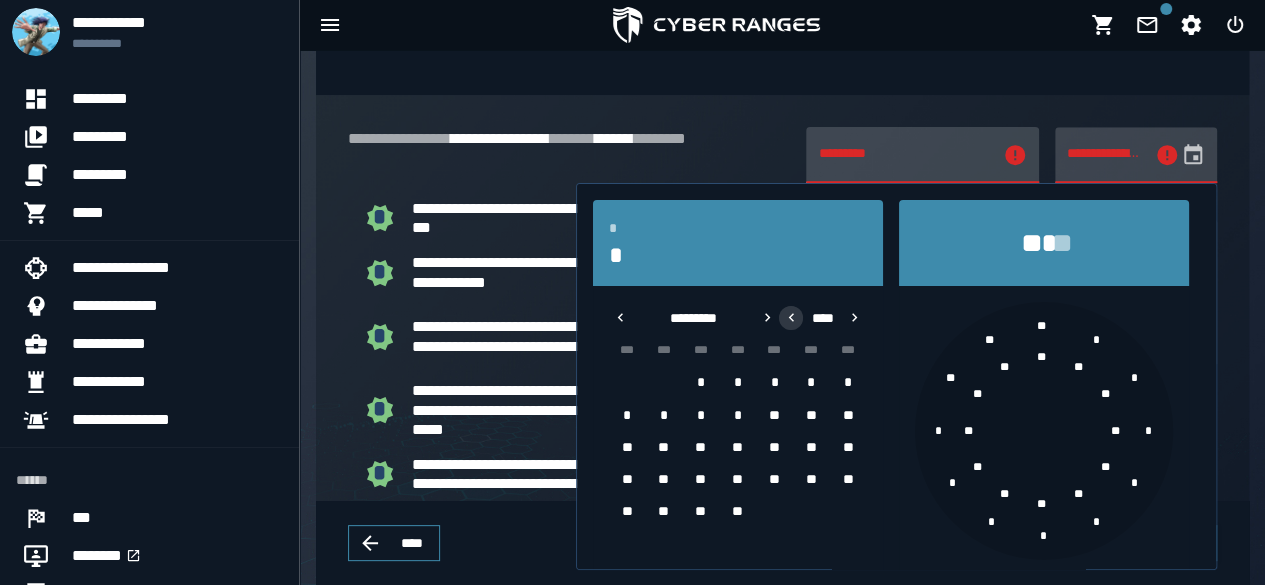 click 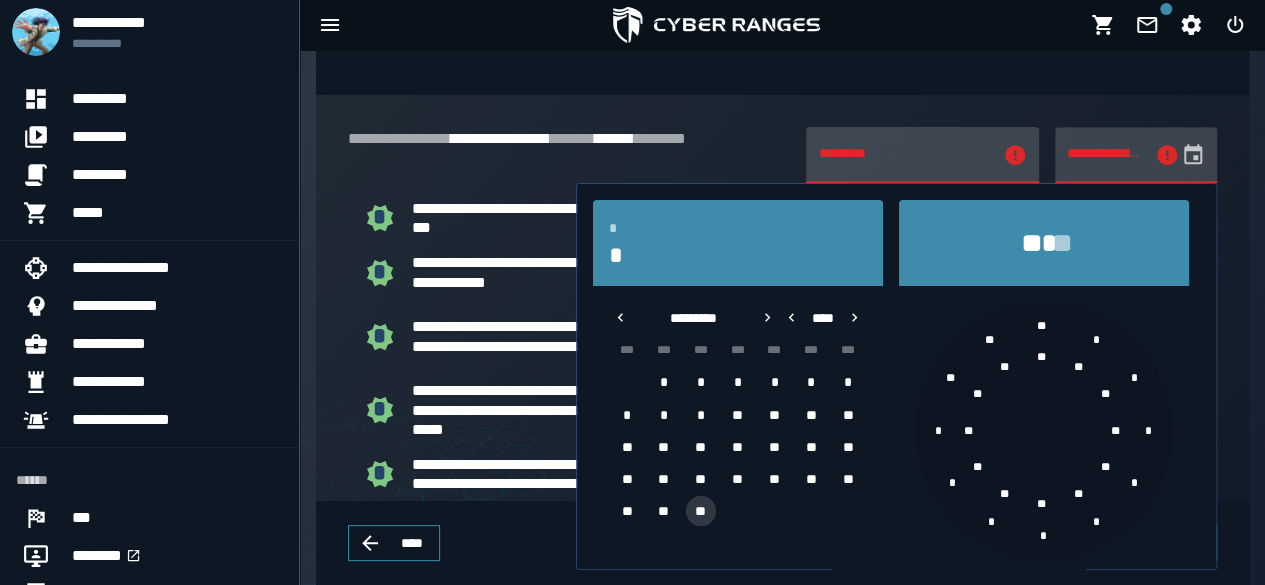 click on "**" at bounding box center [701, 511] 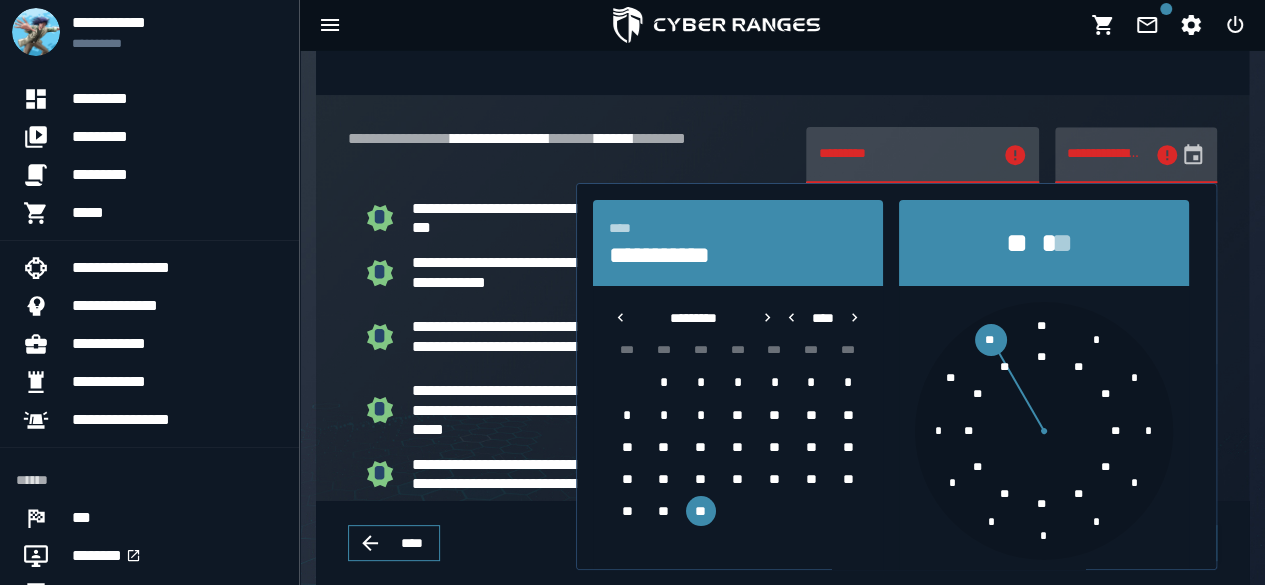 click on "**" at bounding box center (990, 340) 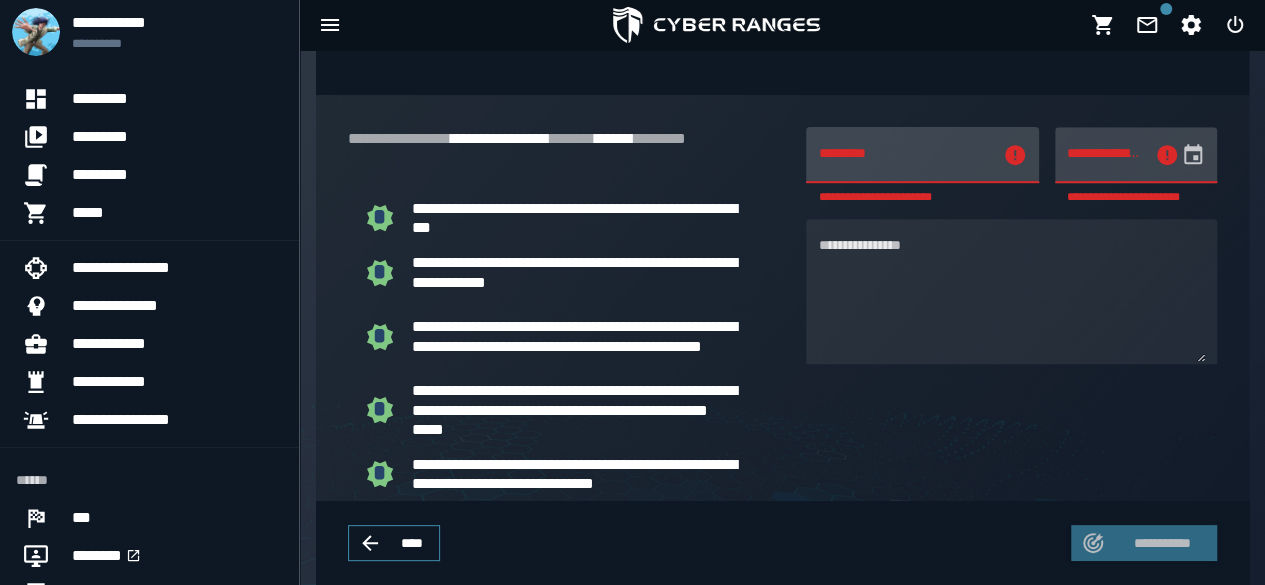 click on "**********" 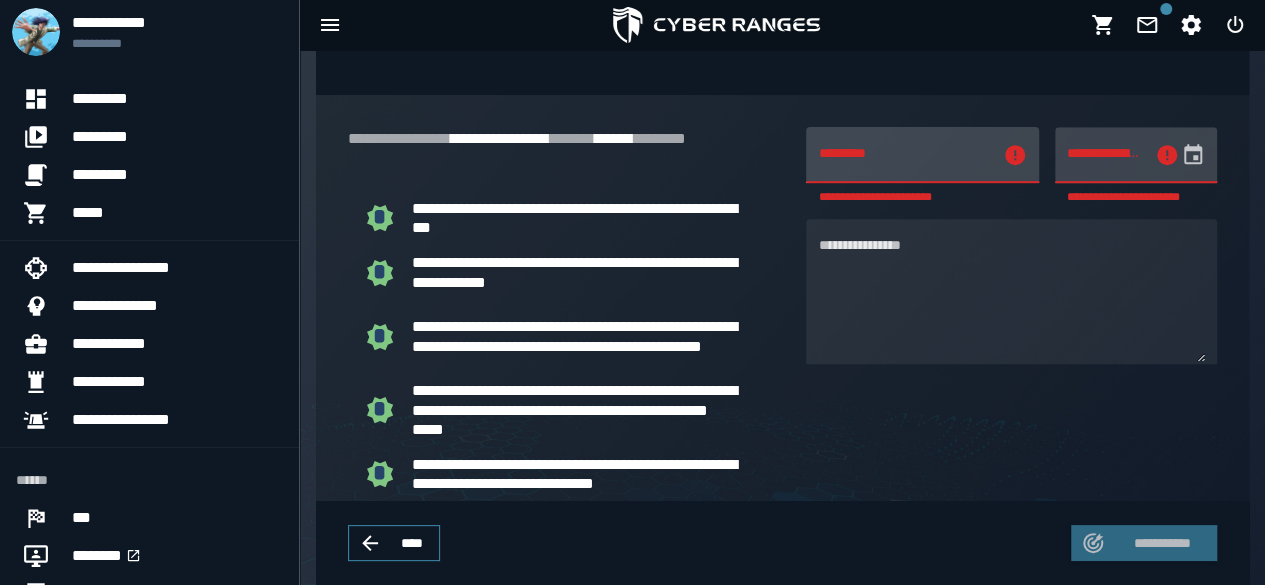 click 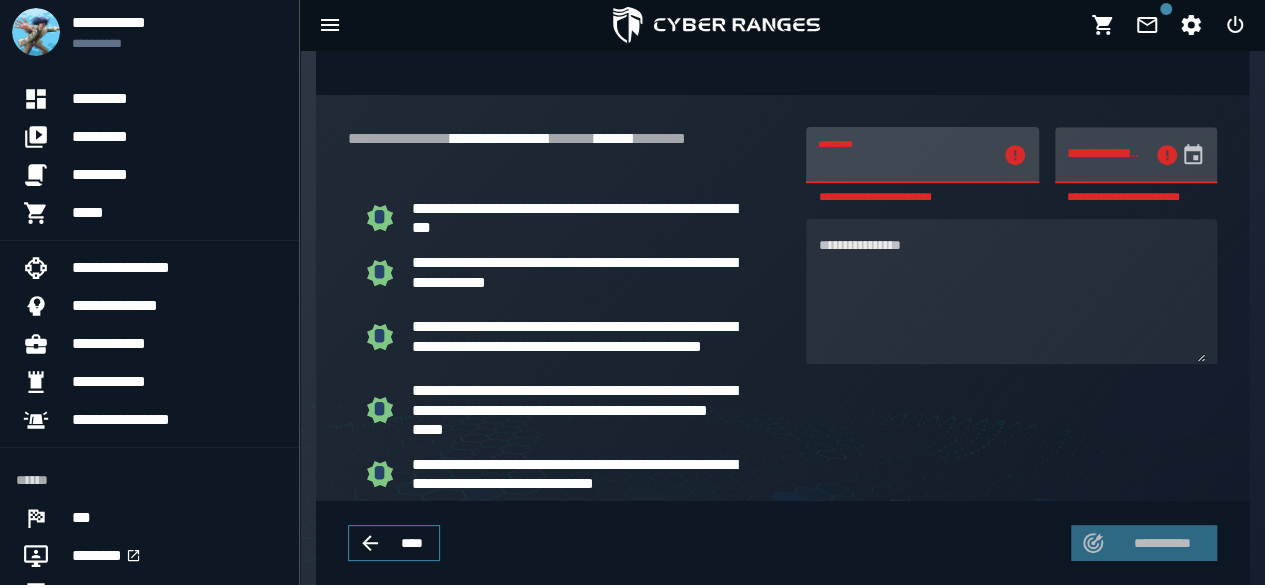 click 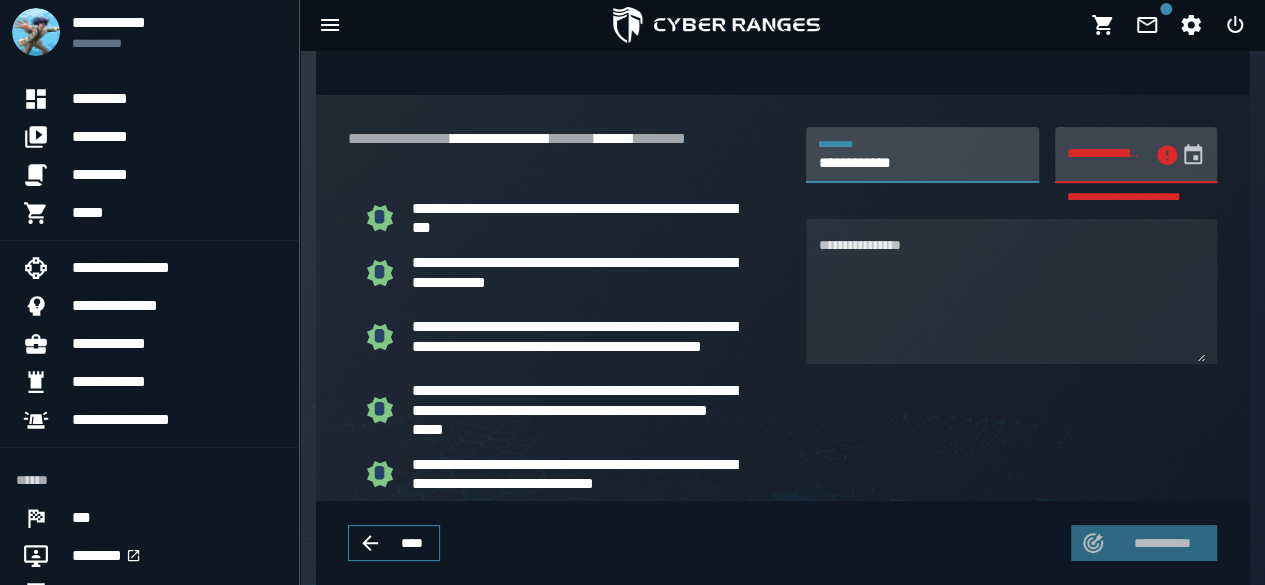 type on "**********" 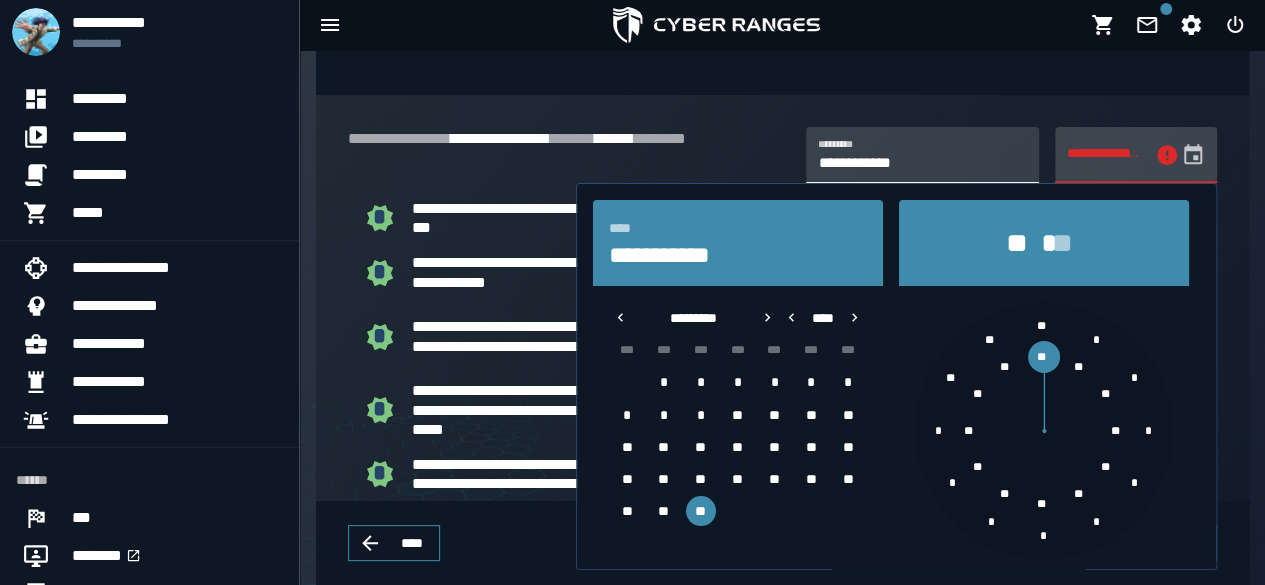 click on "**" at bounding box center [1043, 357] 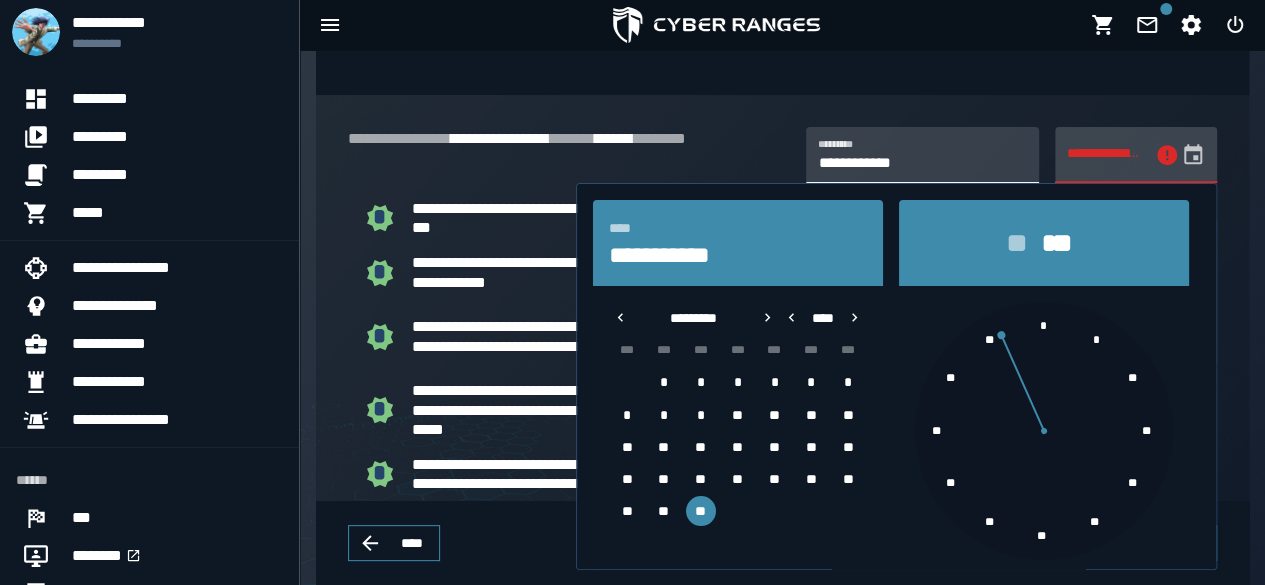 click on "**" 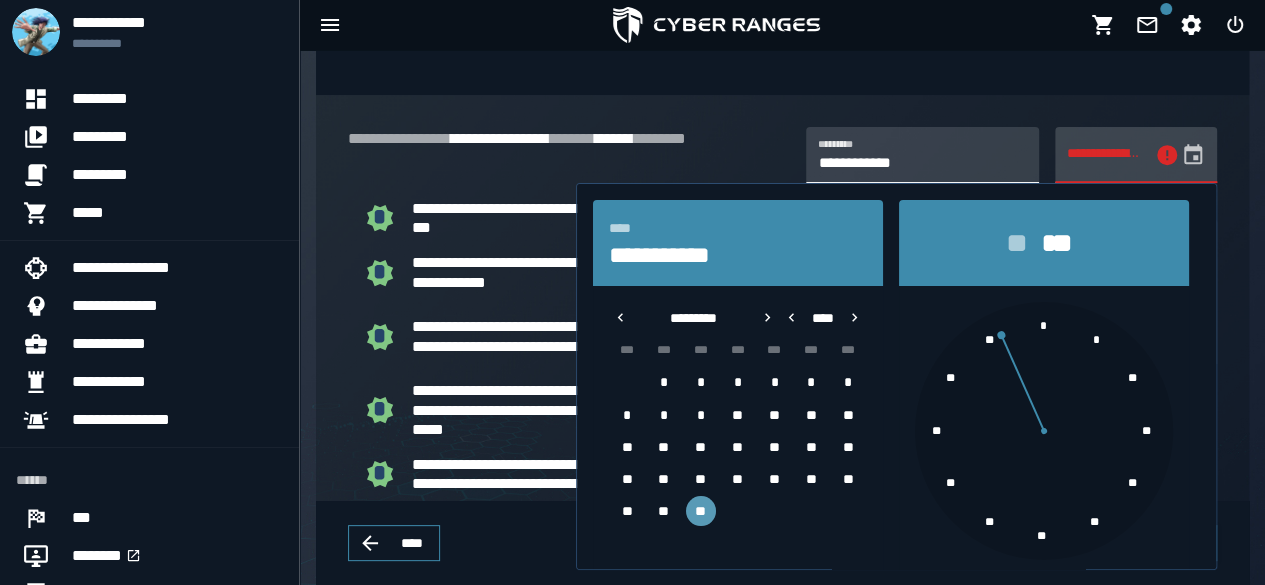 click on "**" at bounding box center [701, 511] 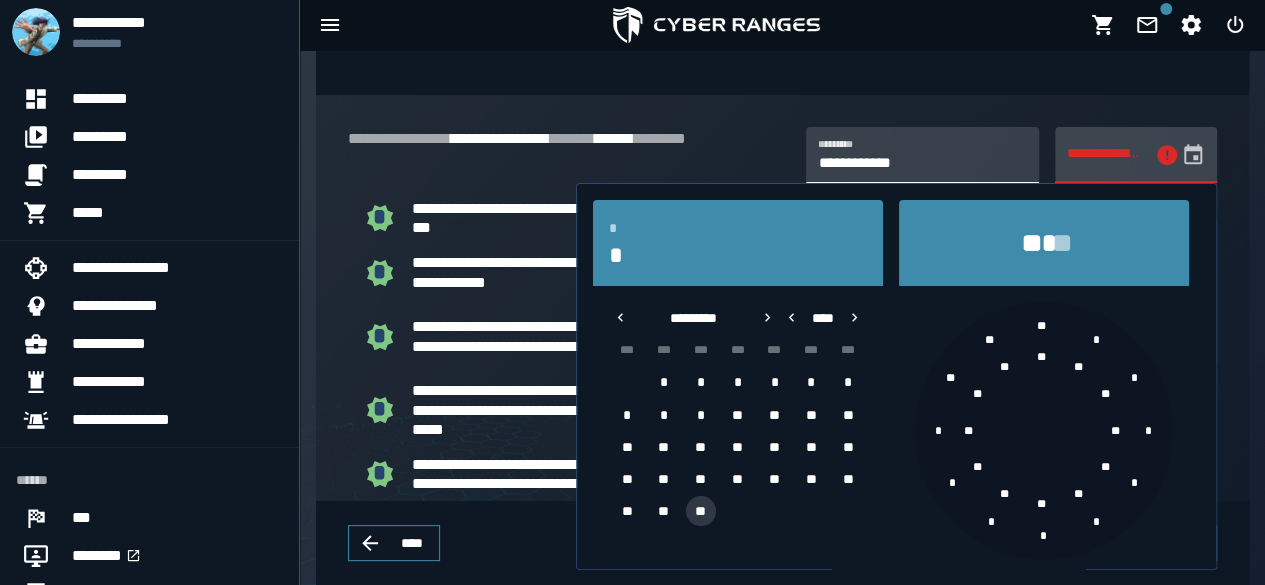 click on "**" at bounding box center [701, 511] 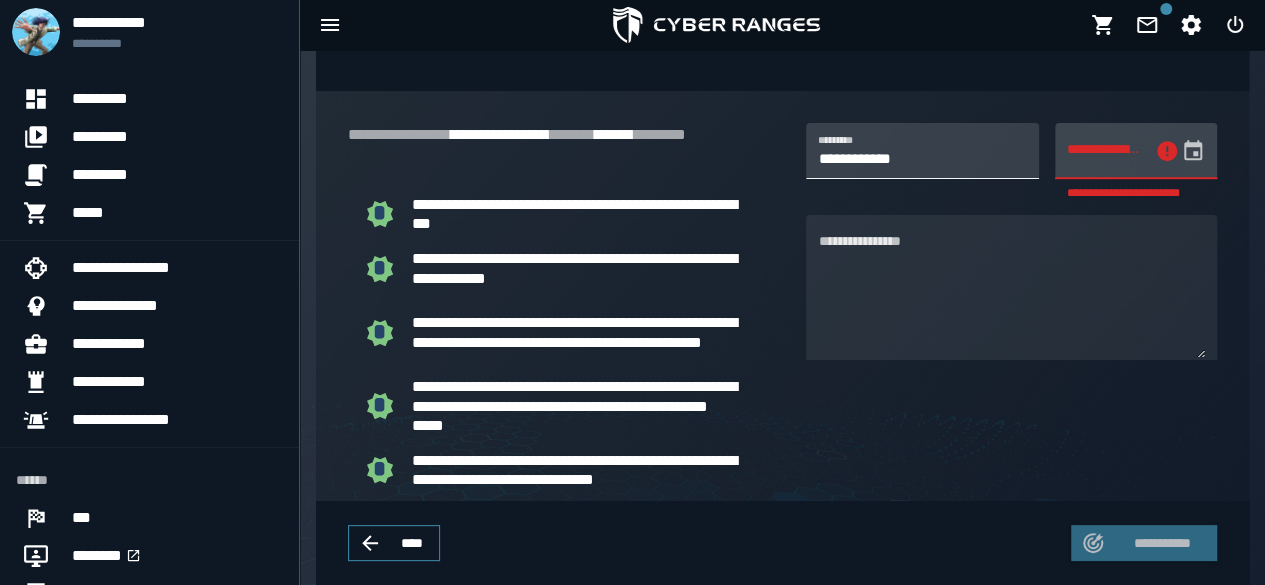 scroll, scrollTop: 534, scrollLeft: 0, axis: vertical 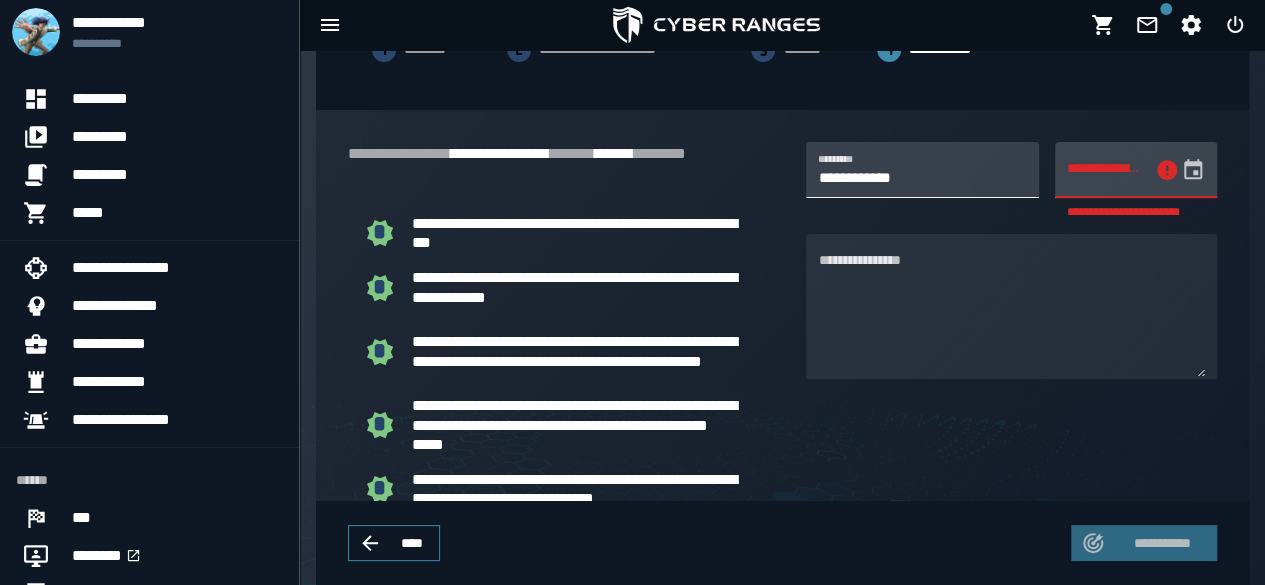 click 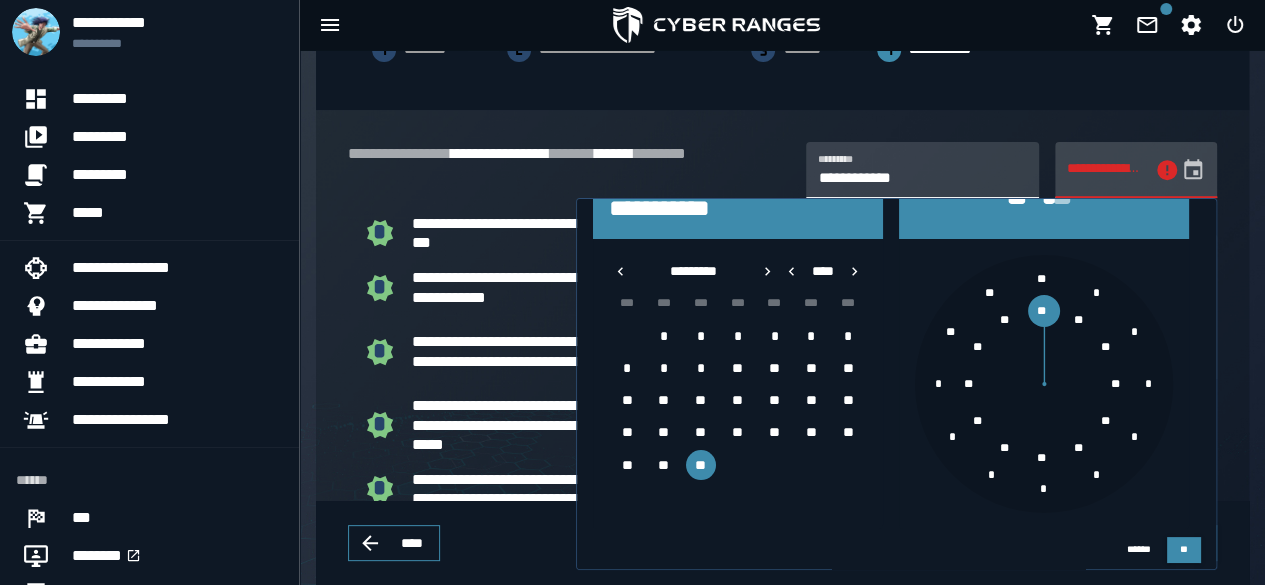 scroll, scrollTop: 86, scrollLeft: 0, axis: vertical 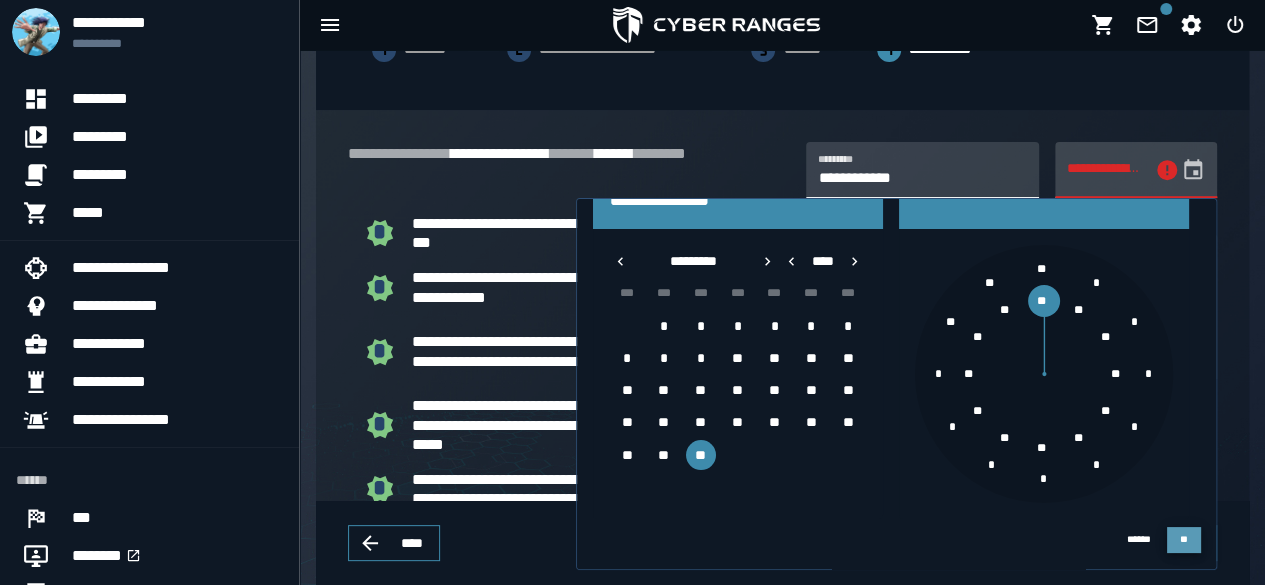 click on "**" at bounding box center (1183, 539) 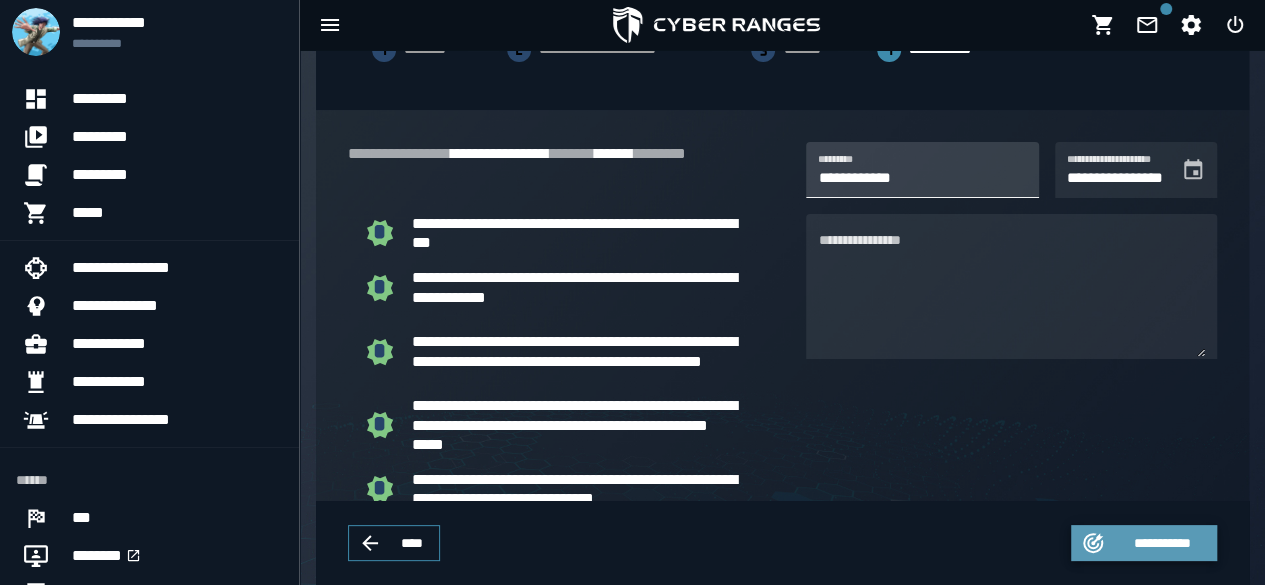 click on "**********" at bounding box center (1162, 543) 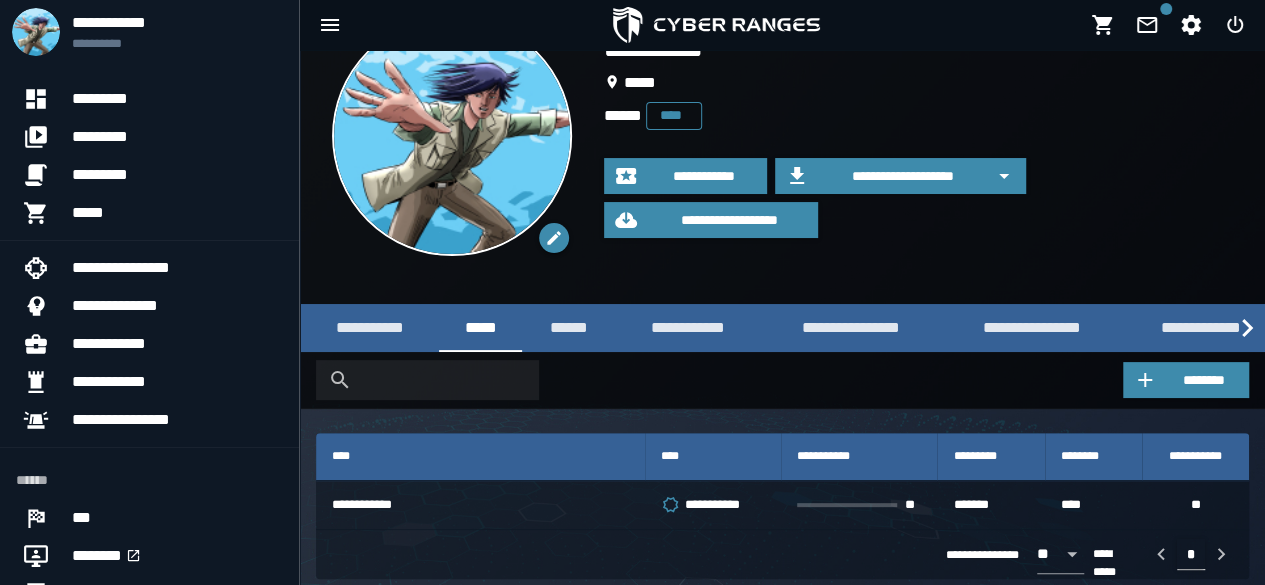 scroll, scrollTop: 91, scrollLeft: 0, axis: vertical 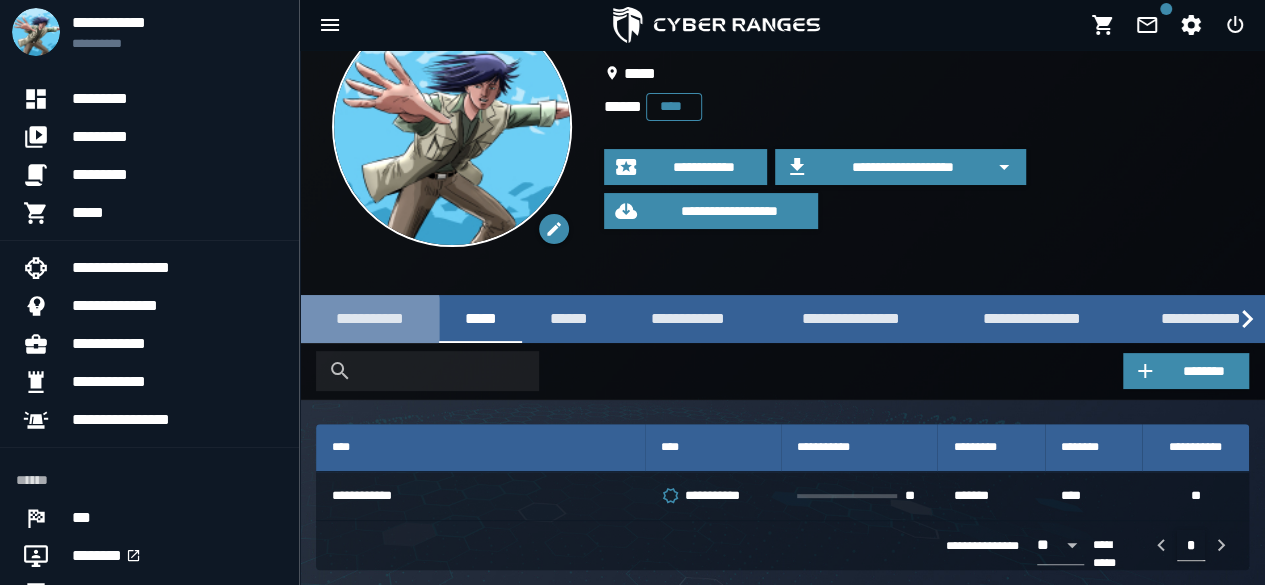 click on "**********" at bounding box center (369, 318) 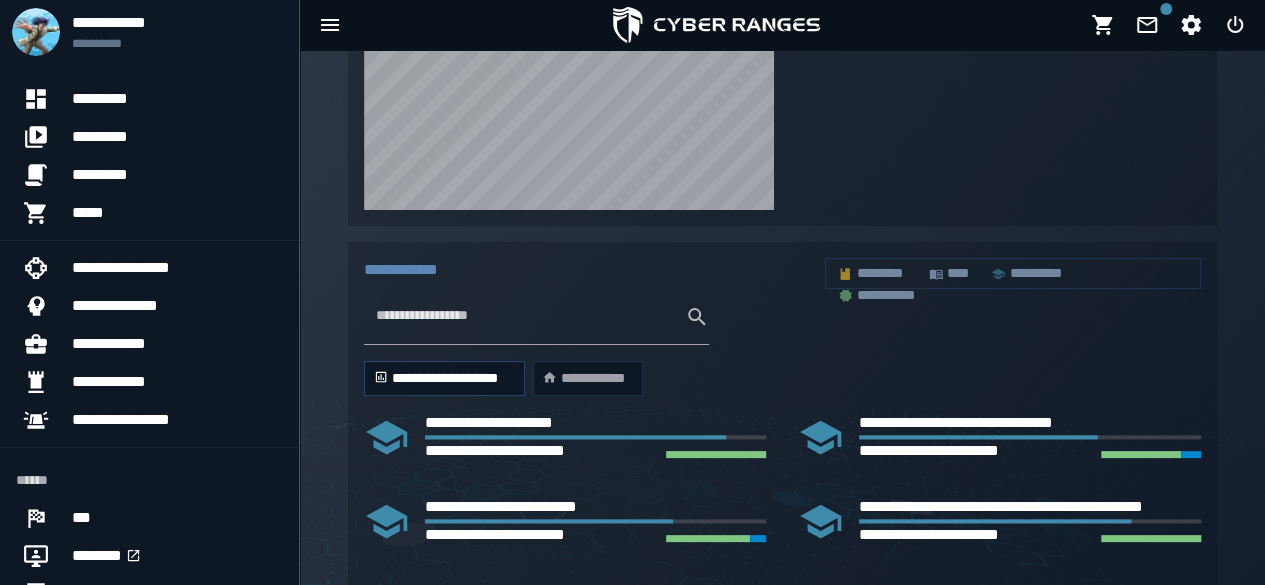scroll, scrollTop: 1080, scrollLeft: 0, axis: vertical 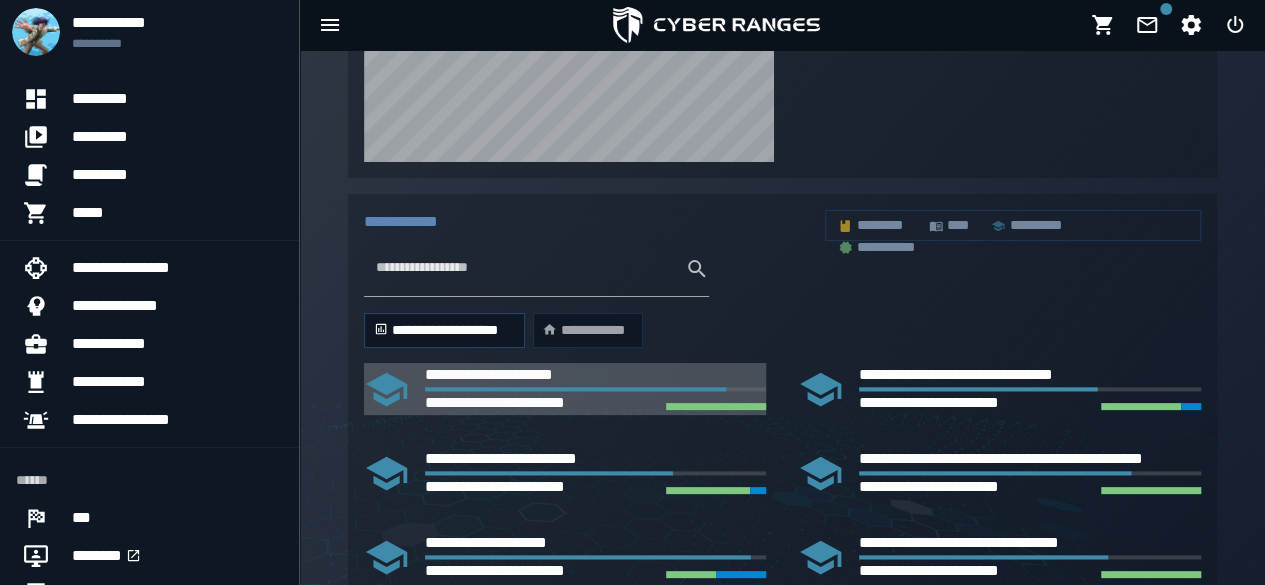 click on "**********" 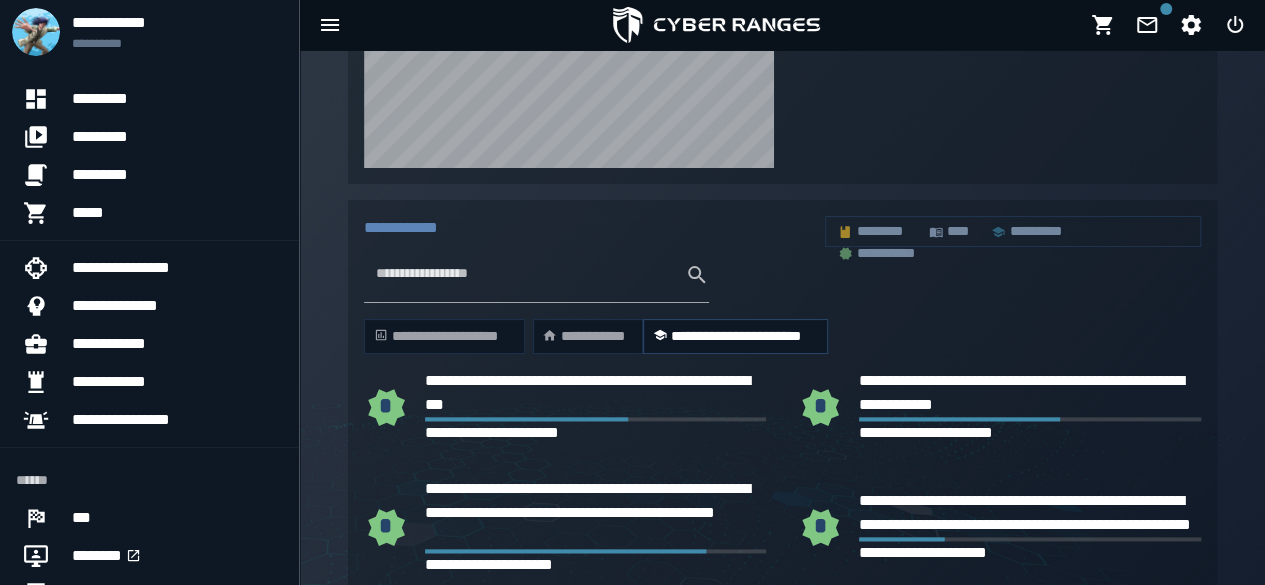 scroll, scrollTop: 1080, scrollLeft: 0, axis: vertical 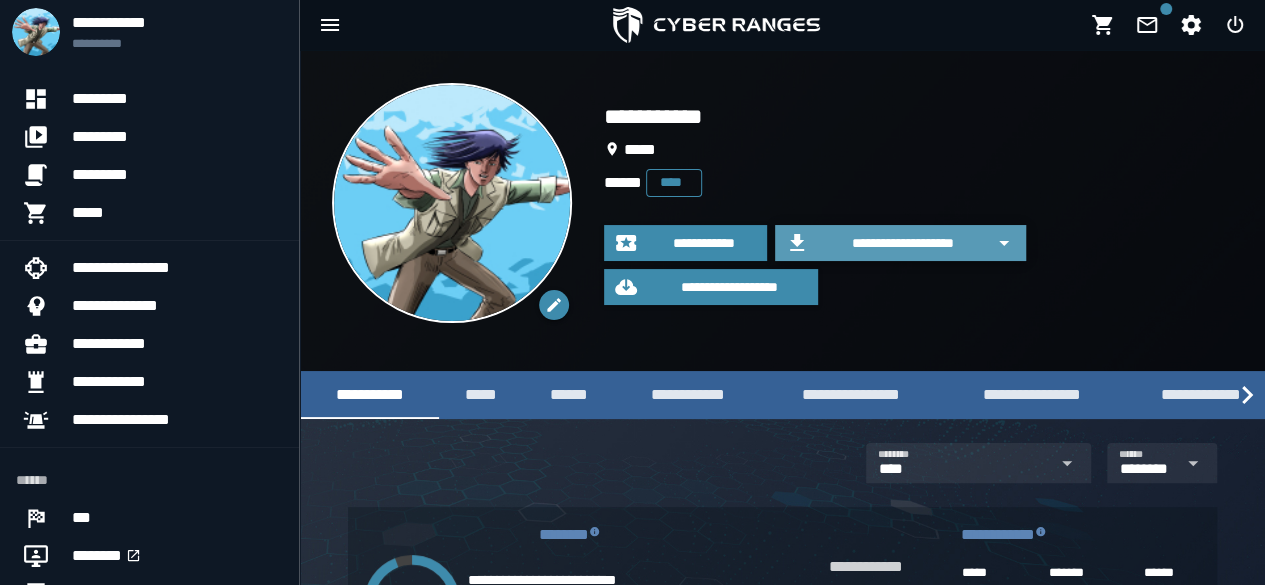 click on "**********" at bounding box center [902, 243] 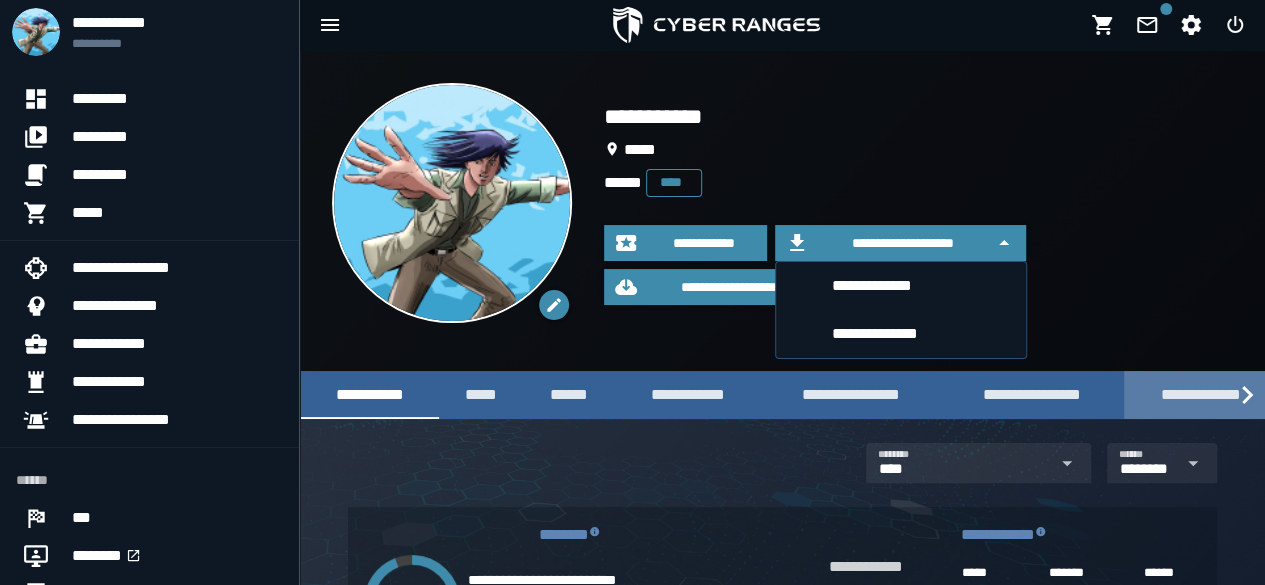scroll, scrollTop: 0, scrollLeft: 13, axis: horizontal 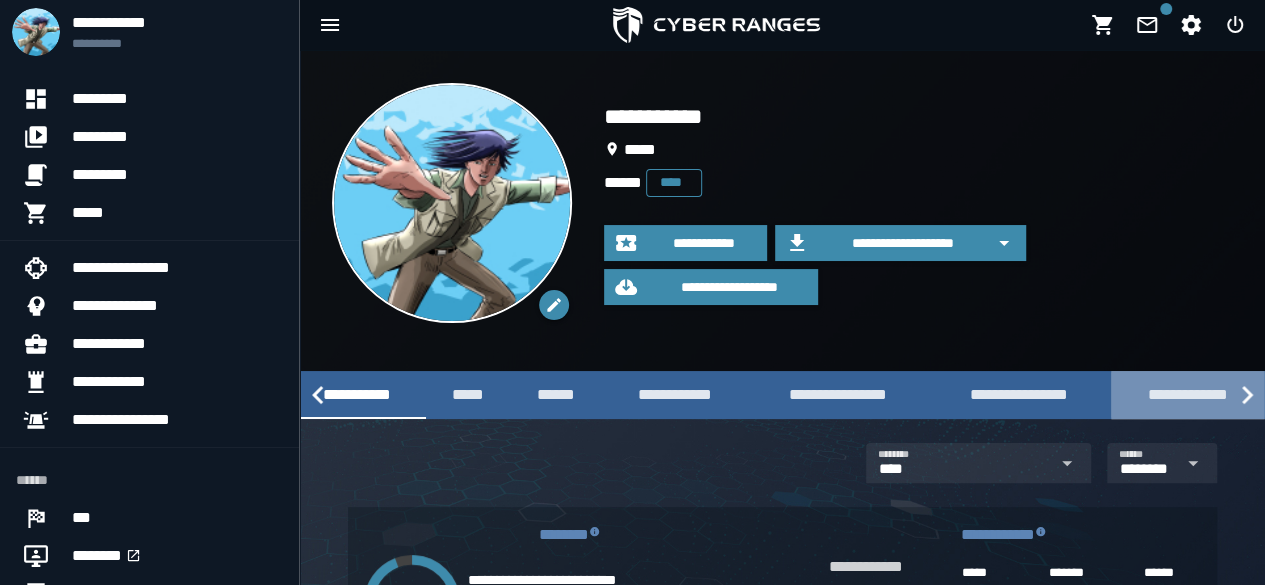 click on "**********" at bounding box center (1187, 394) 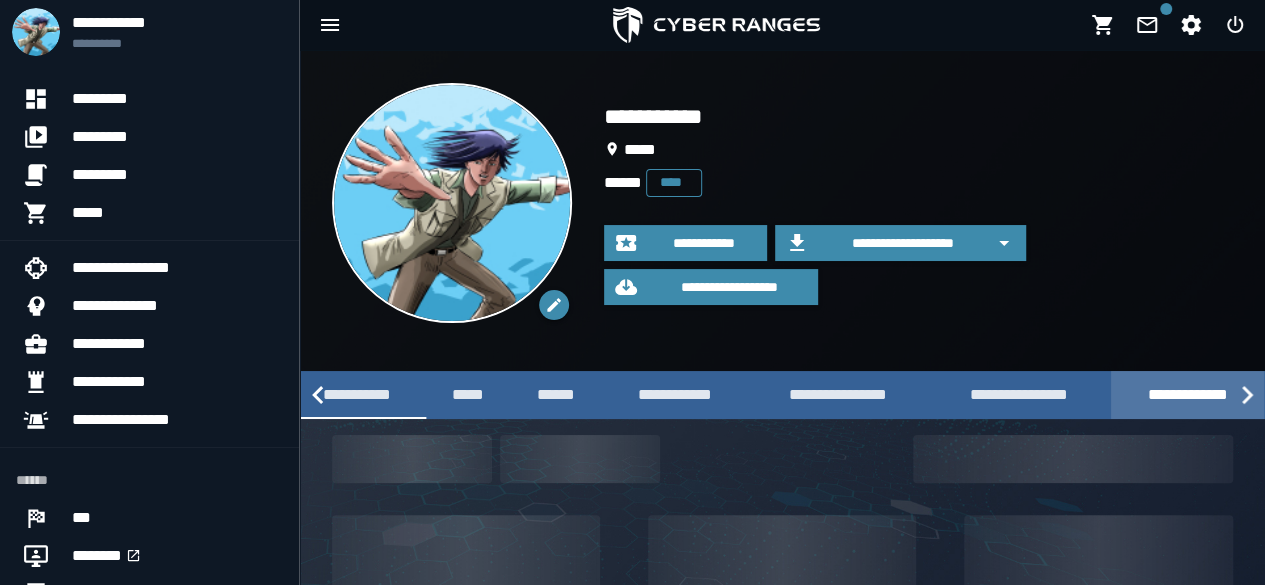scroll, scrollTop: 0, scrollLeft: 0, axis: both 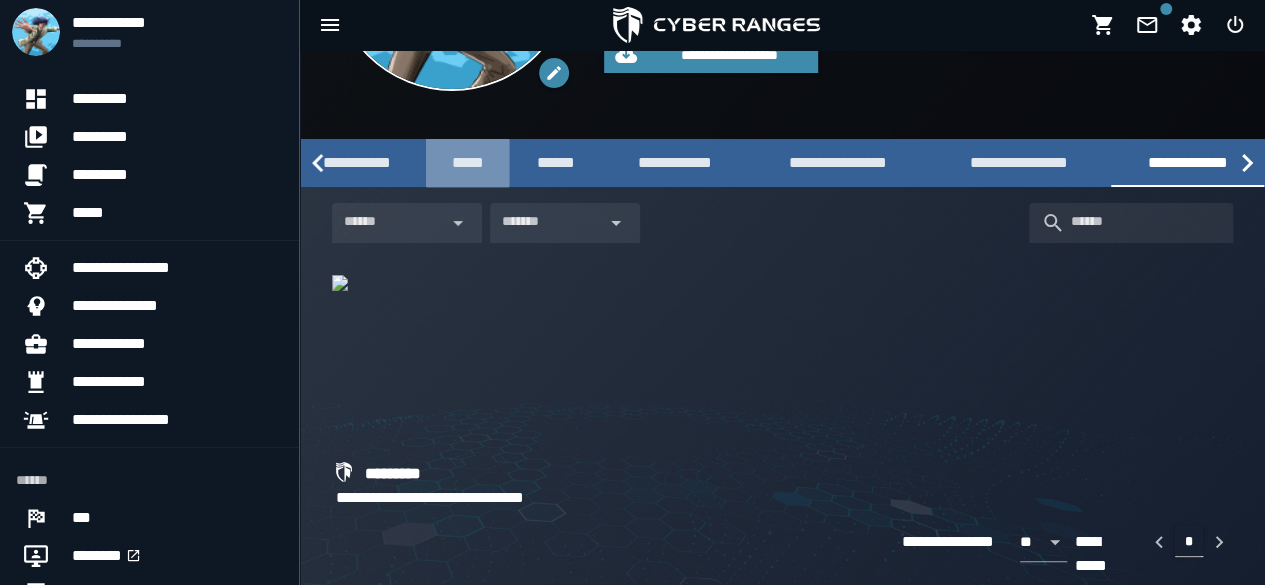 click on "*****" at bounding box center [467, 162] 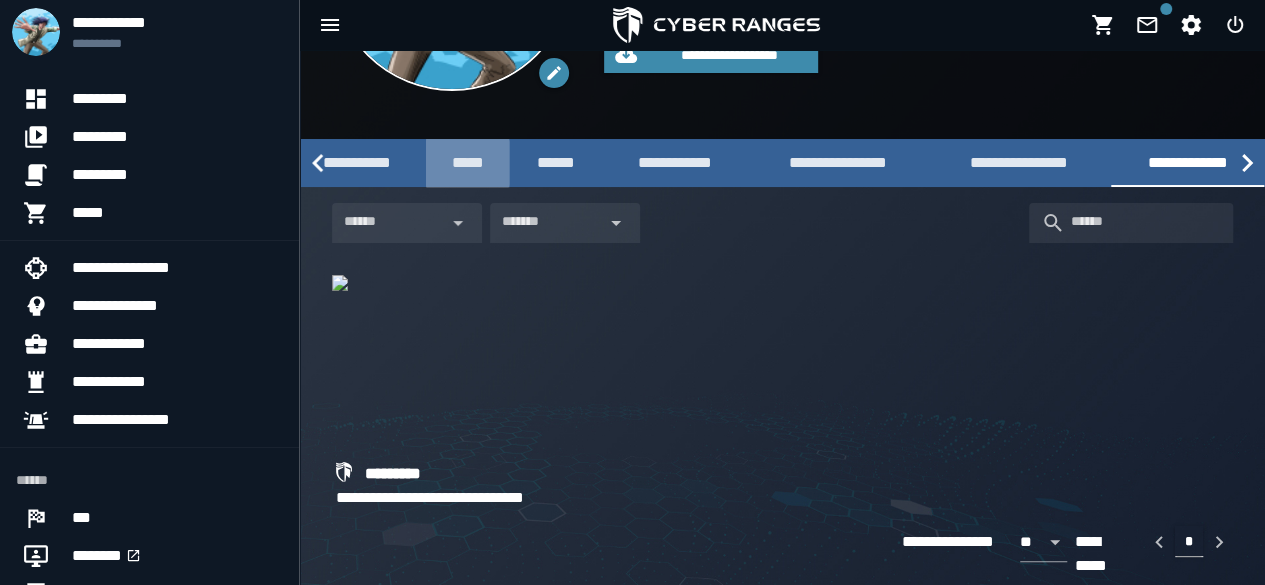 scroll, scrollTop: 0, scrollLeft: 0, axis: both 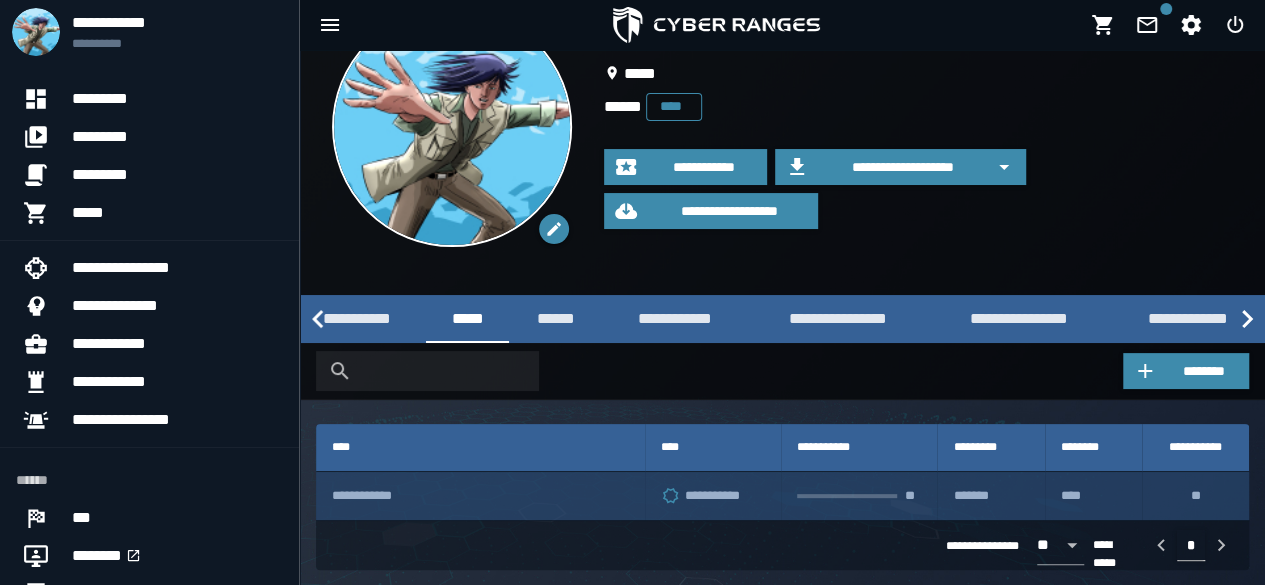 click on "**********" at bounding box center [480, 496] 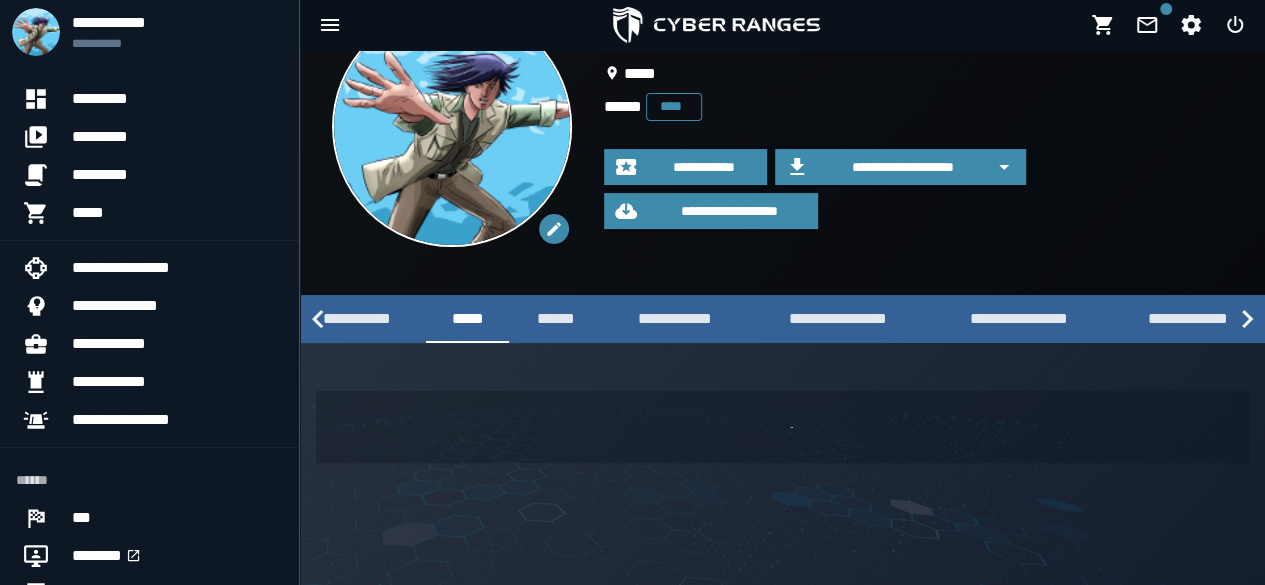 scroll, scrollTop: 0, scrollLeft: 0, axis: both 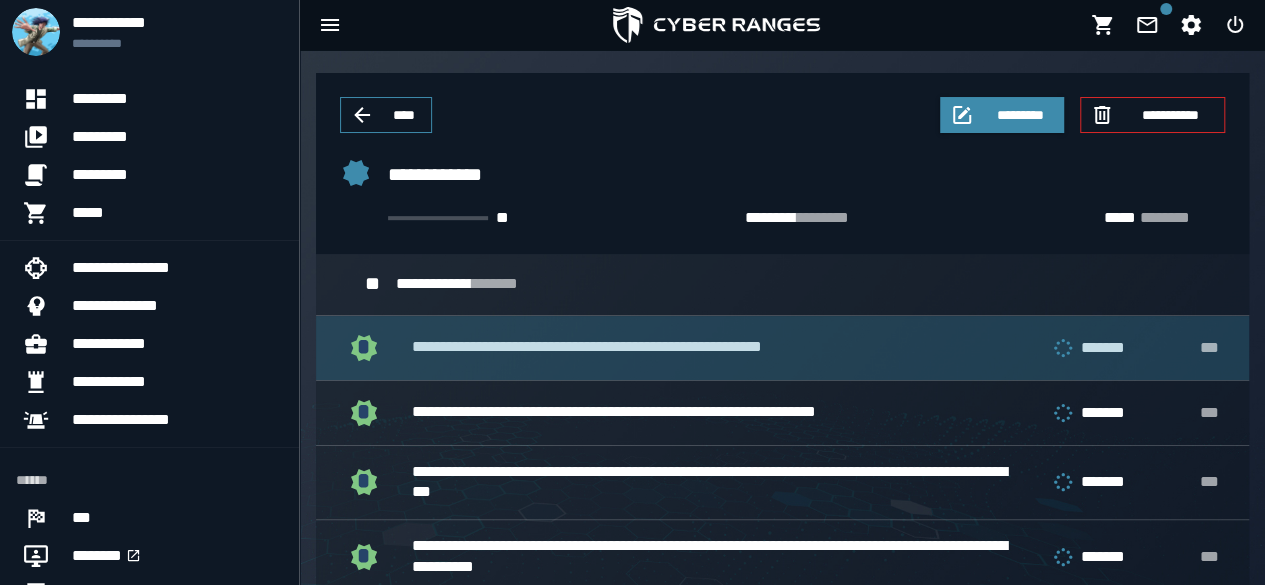 click on "**********" 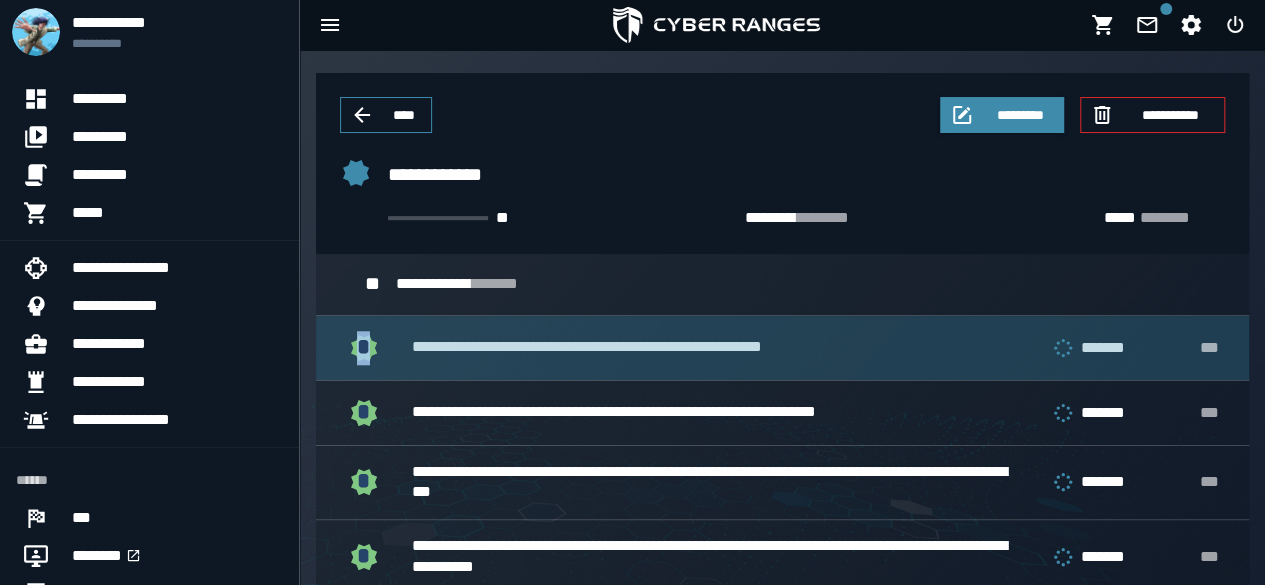click on "**********" 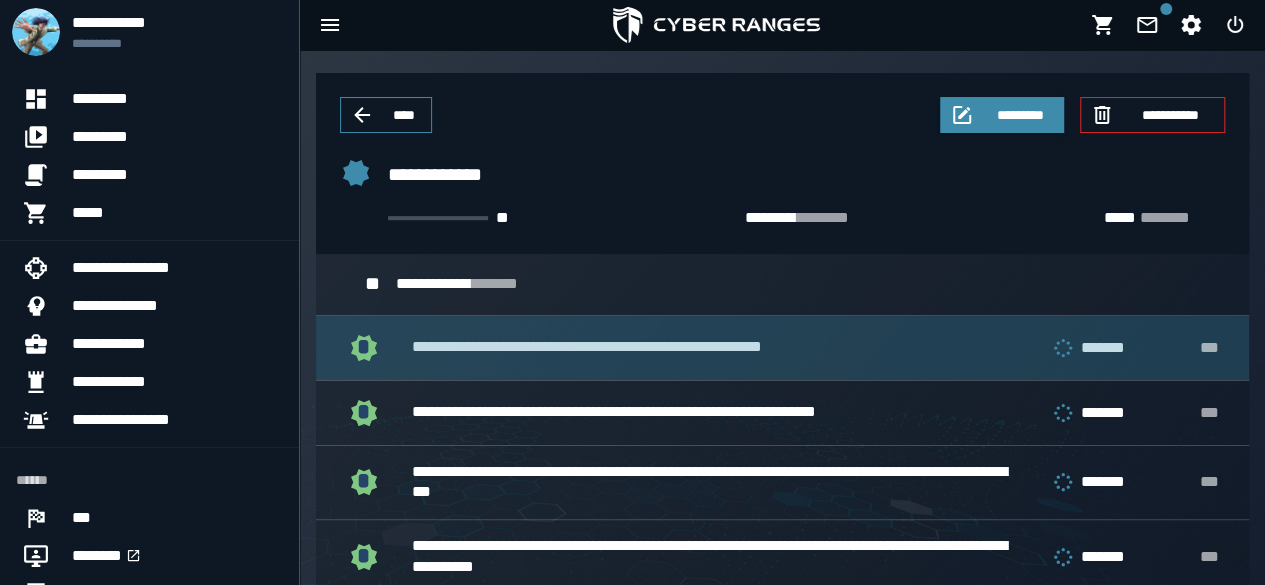 click on "**********" 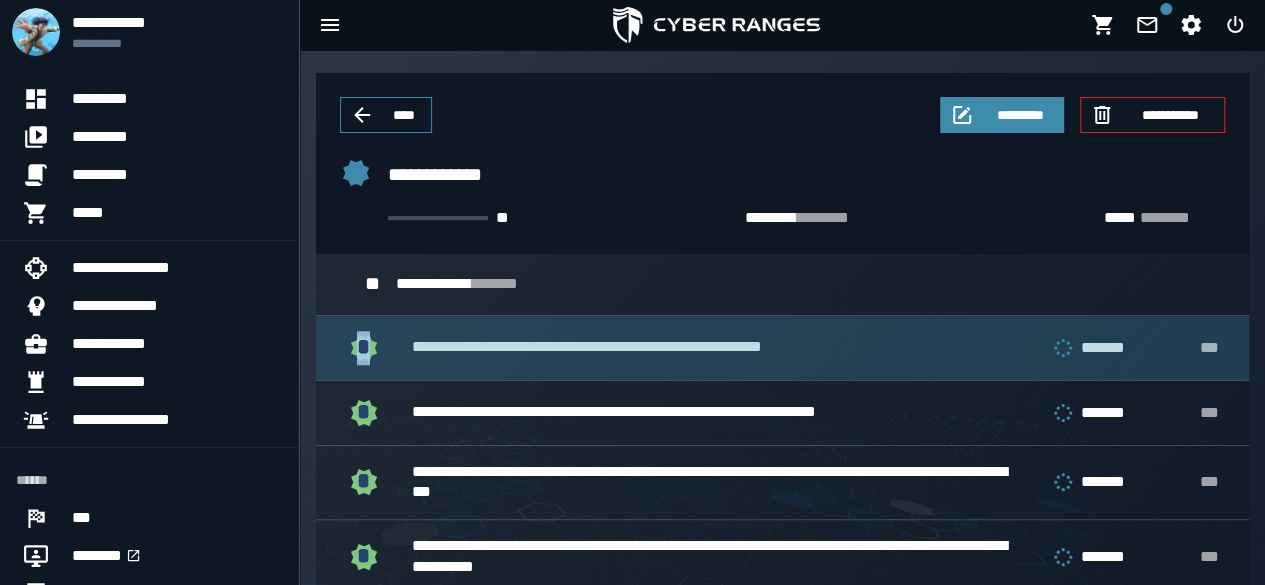 click on "**********" 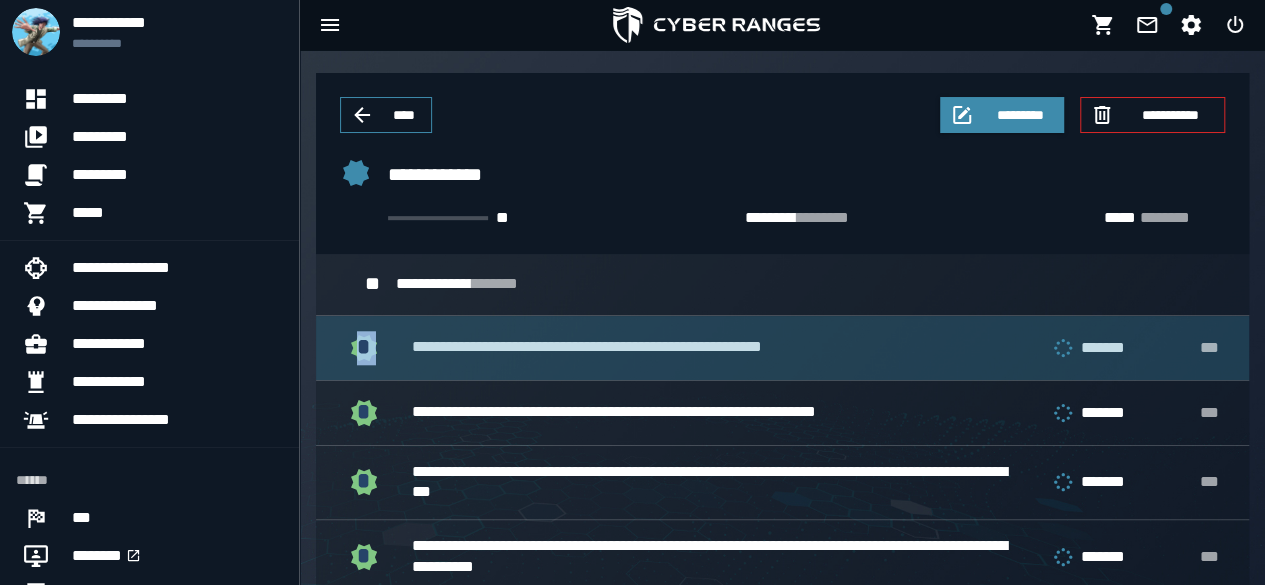 click on "**********" 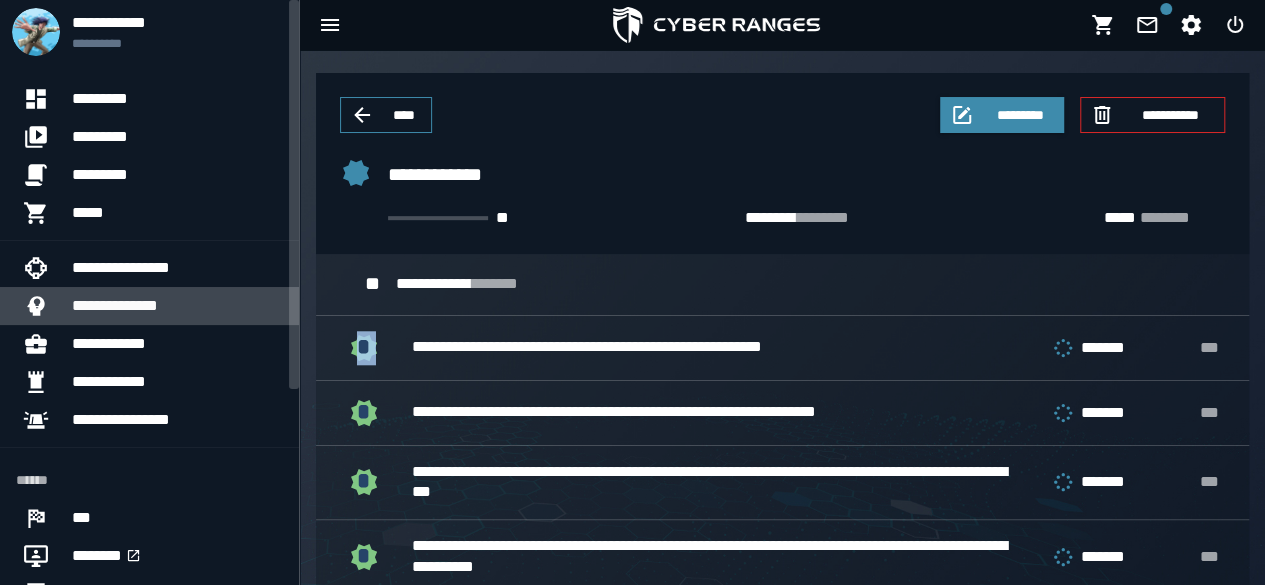 click on "**********" at bounding box center (177, 306) 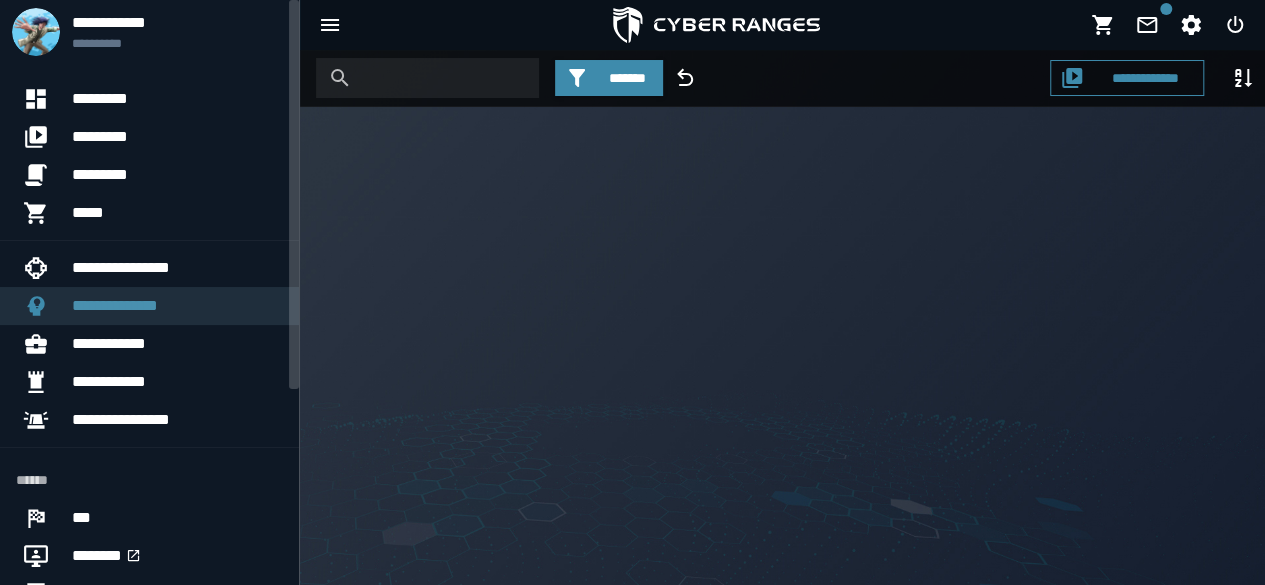 scroll, scrollTop: 0, scrollLeft: 0, axis: both 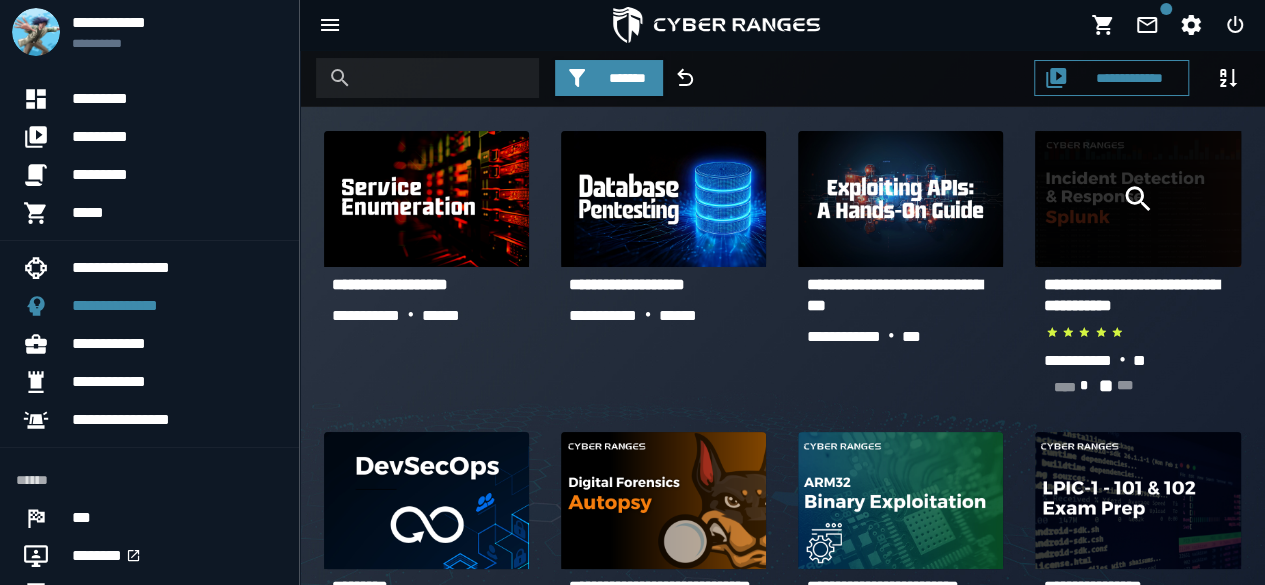click 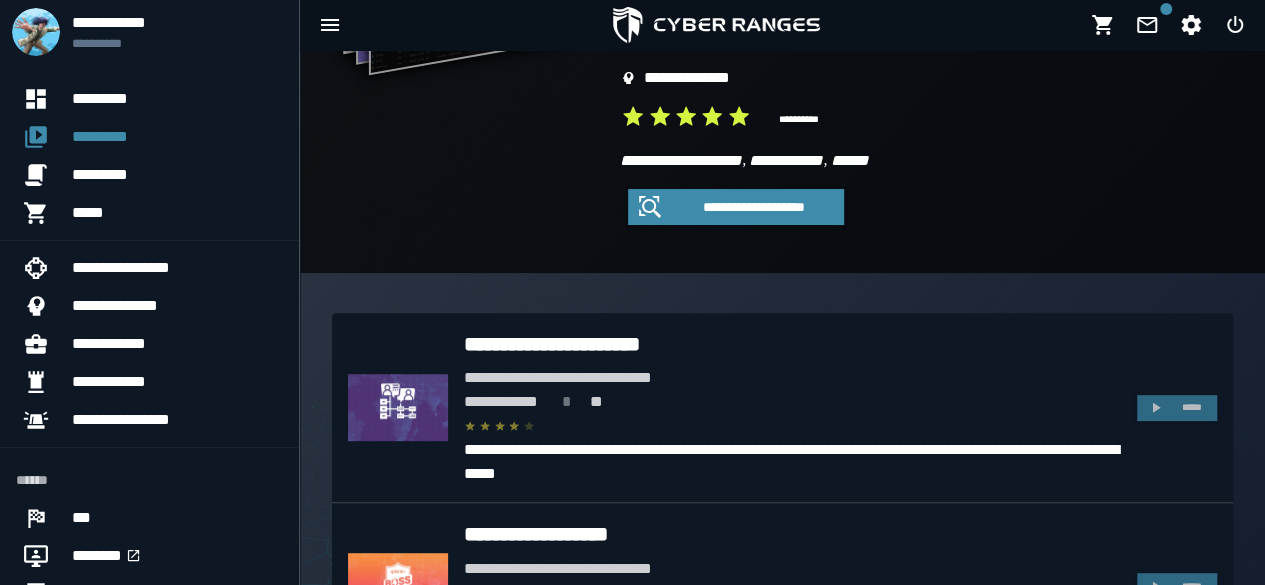 scroll, scrollTop: 308, scrollLeft: 0, axis: vertical 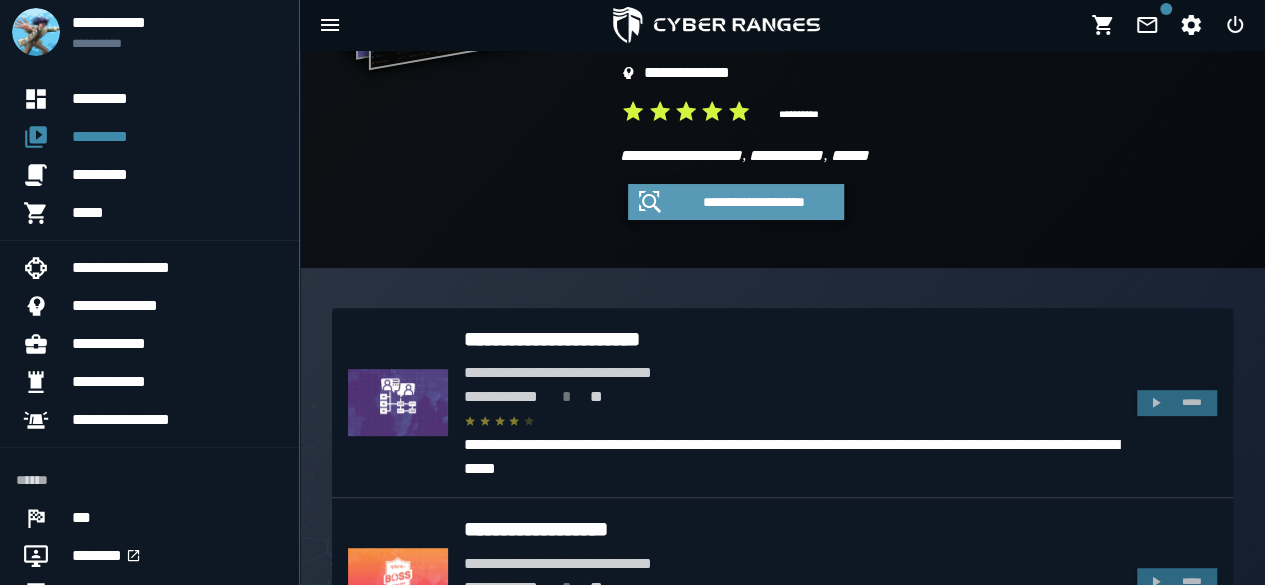 click on "**********" at bounding box center [754, 202] 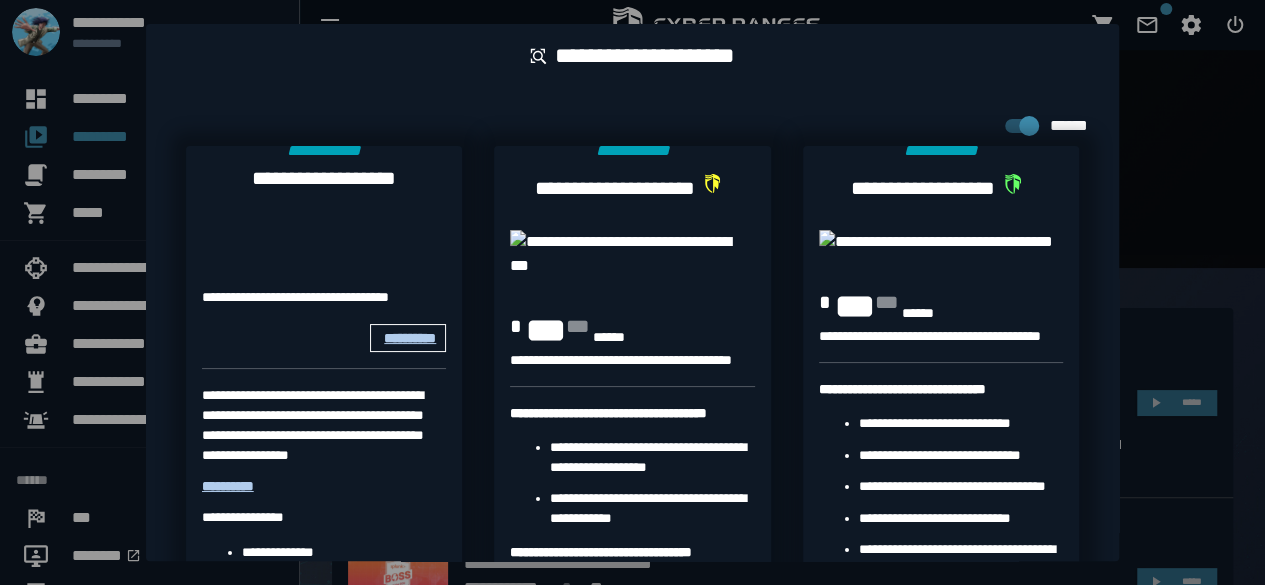 scroll, scrollTop: 0, scrollLeft: 0, axis: both 